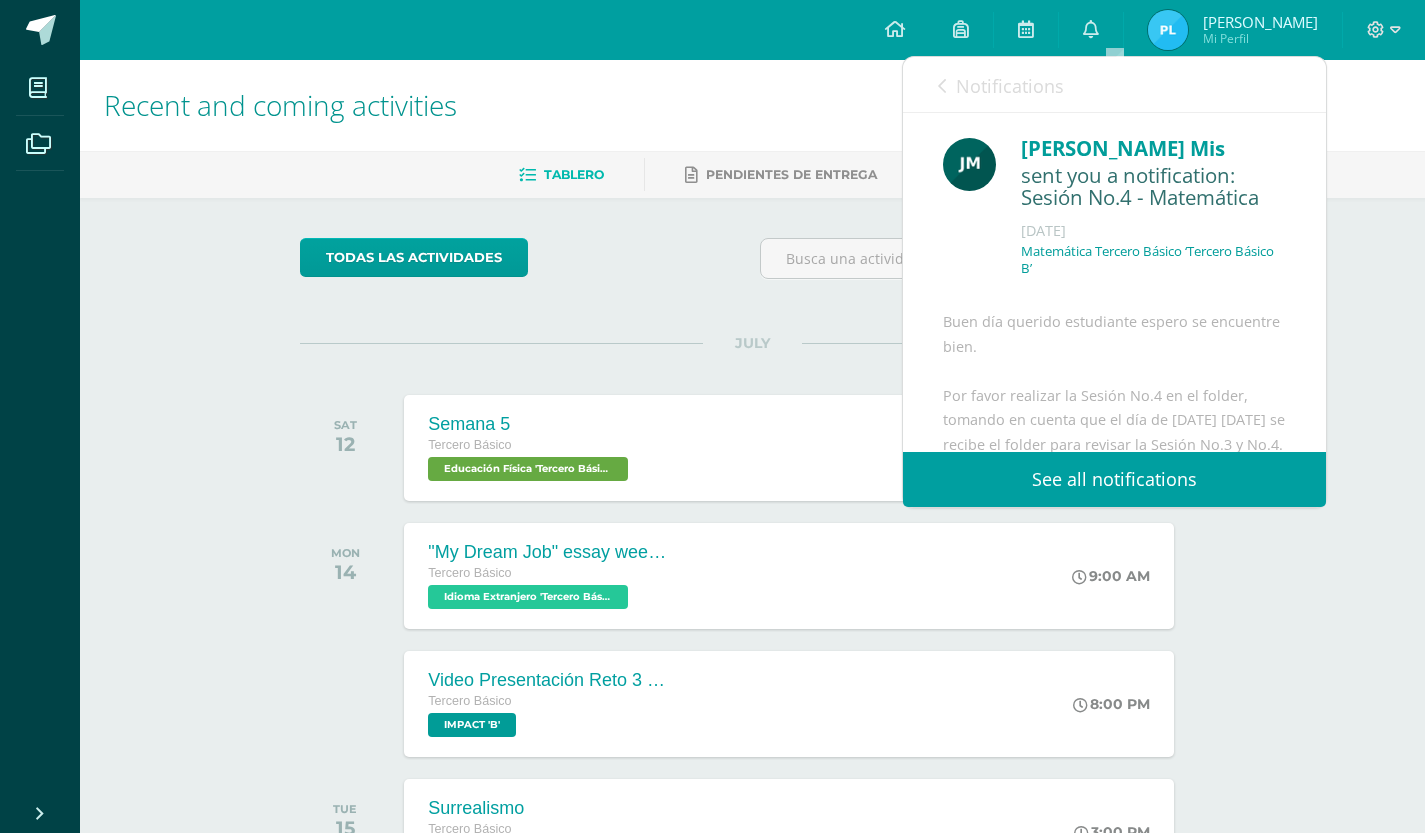 scroll, scrollTop: 0, scrollLeft: 0, axis: both 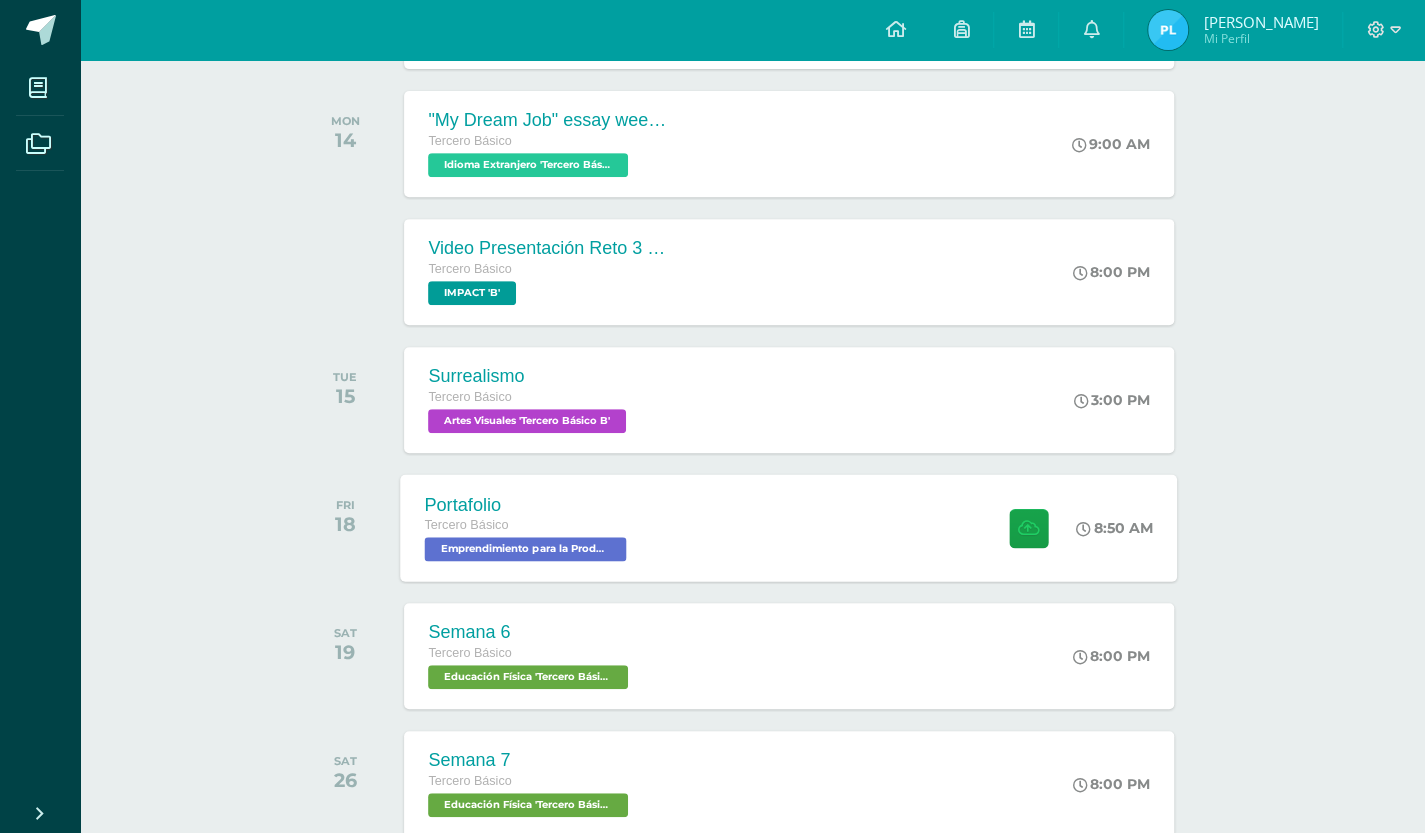 drag, startPoint x: 352, startPoint y: 533, endPoint x: 366, endPoint y: 533, distance: 14 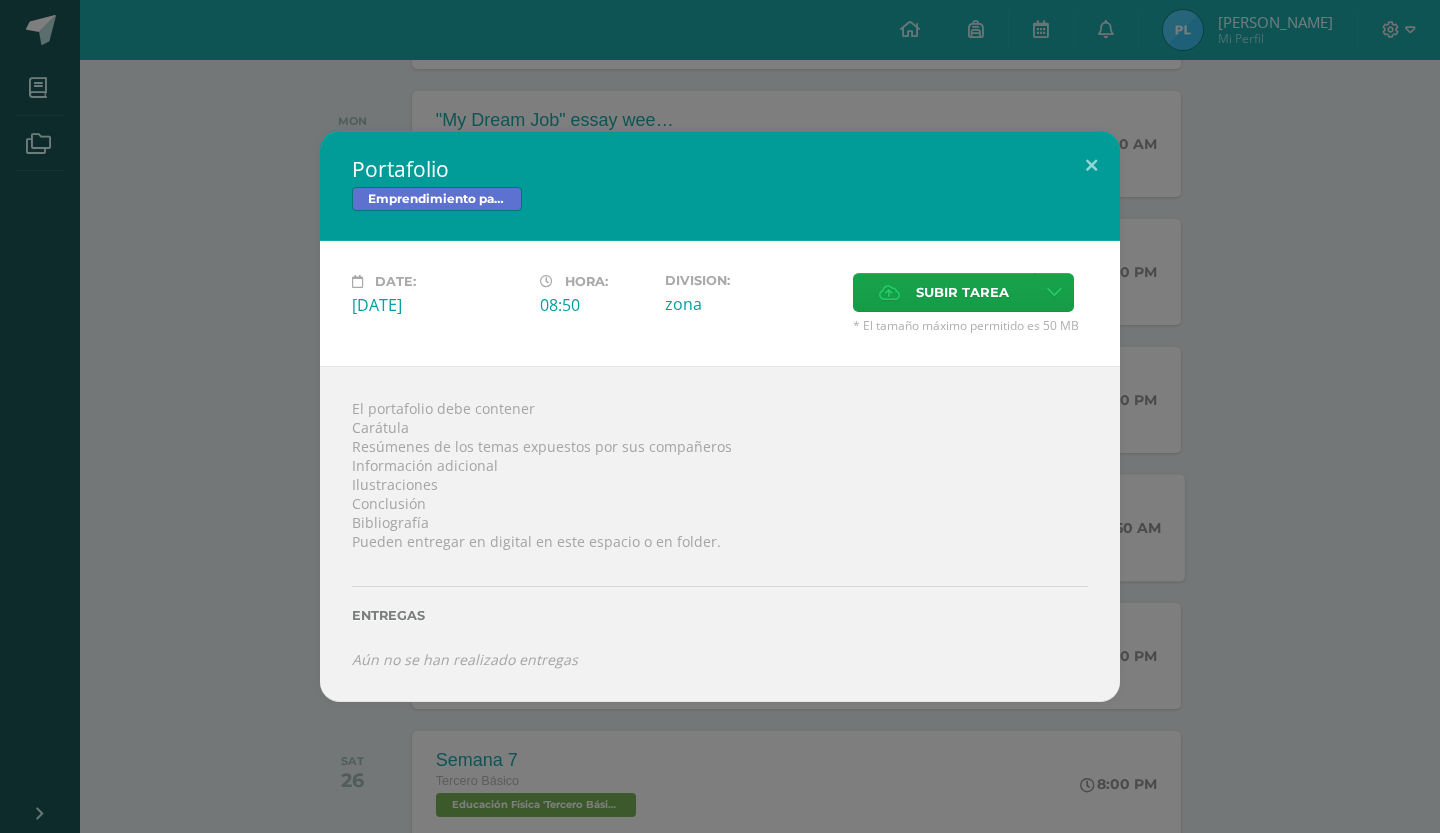 click on "El portafolio debe contener Carátula Resúmenes de los temas expuestos por sus compañeros Información adicional Ilustraciones Conclusión Bibliografía  Pueden entregar en digital en este espacio o en folder.
Entregas
Aún no se han realizado entregas
¿Deseas retirar la entrega  ?
Esta acción no puede ser revertida
Remover
Cancel" at bounding box center [720, 533] 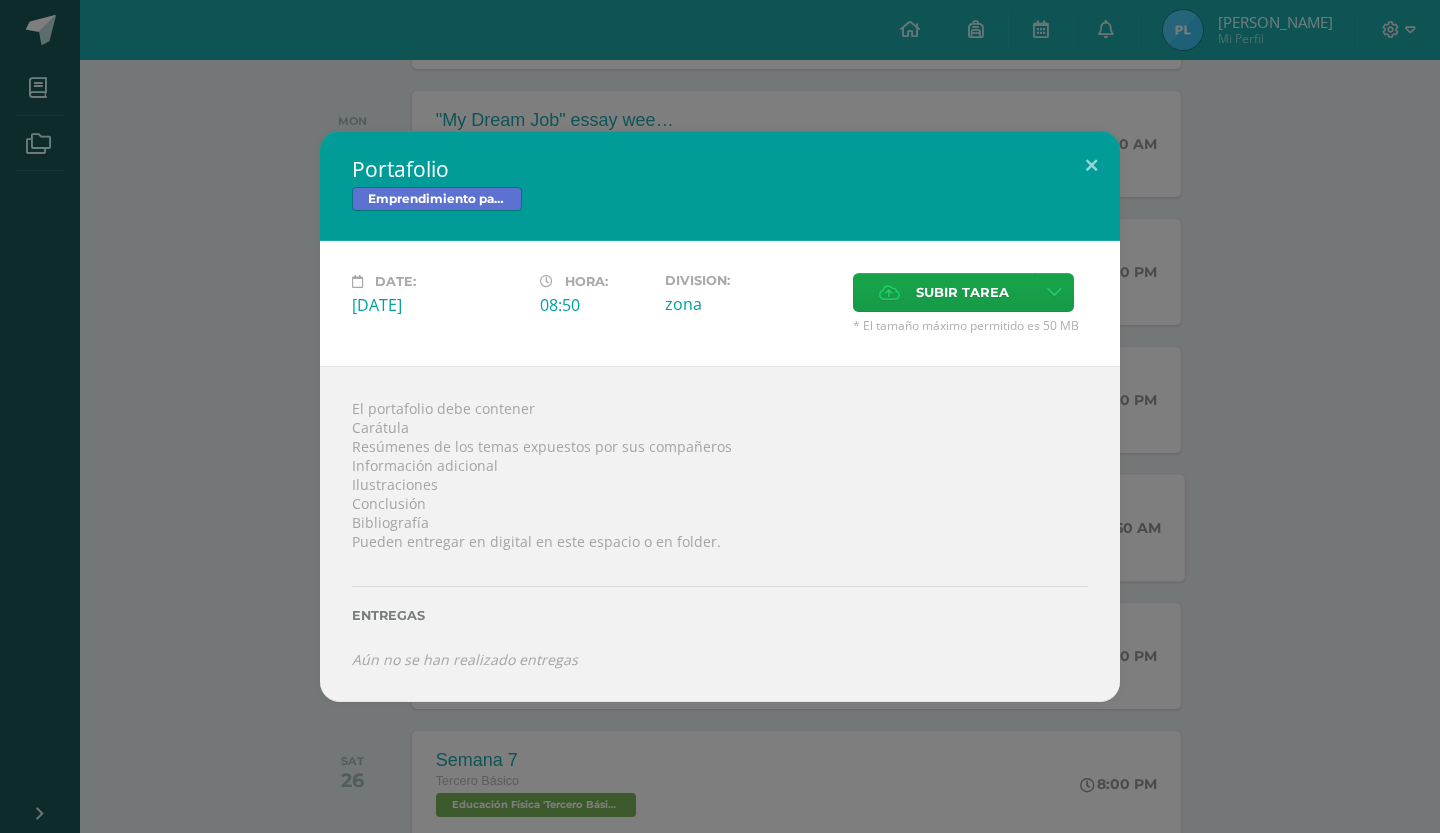 drag, startPoint x: 1094, startPoint y: 185, endPoint x: 636, endPoint y: 347, distance: 485.80655 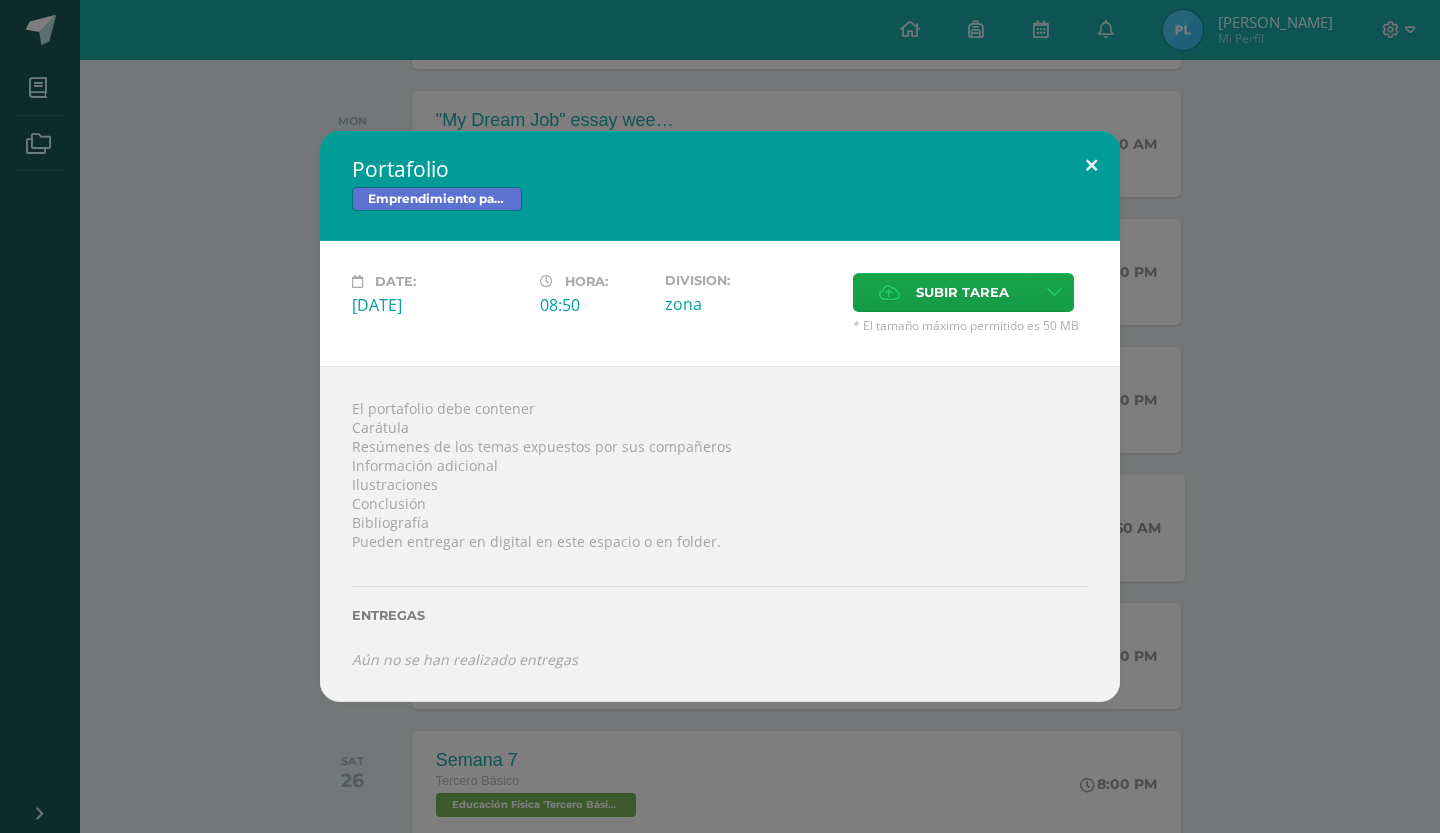 click at bounding box center (1091, 165) 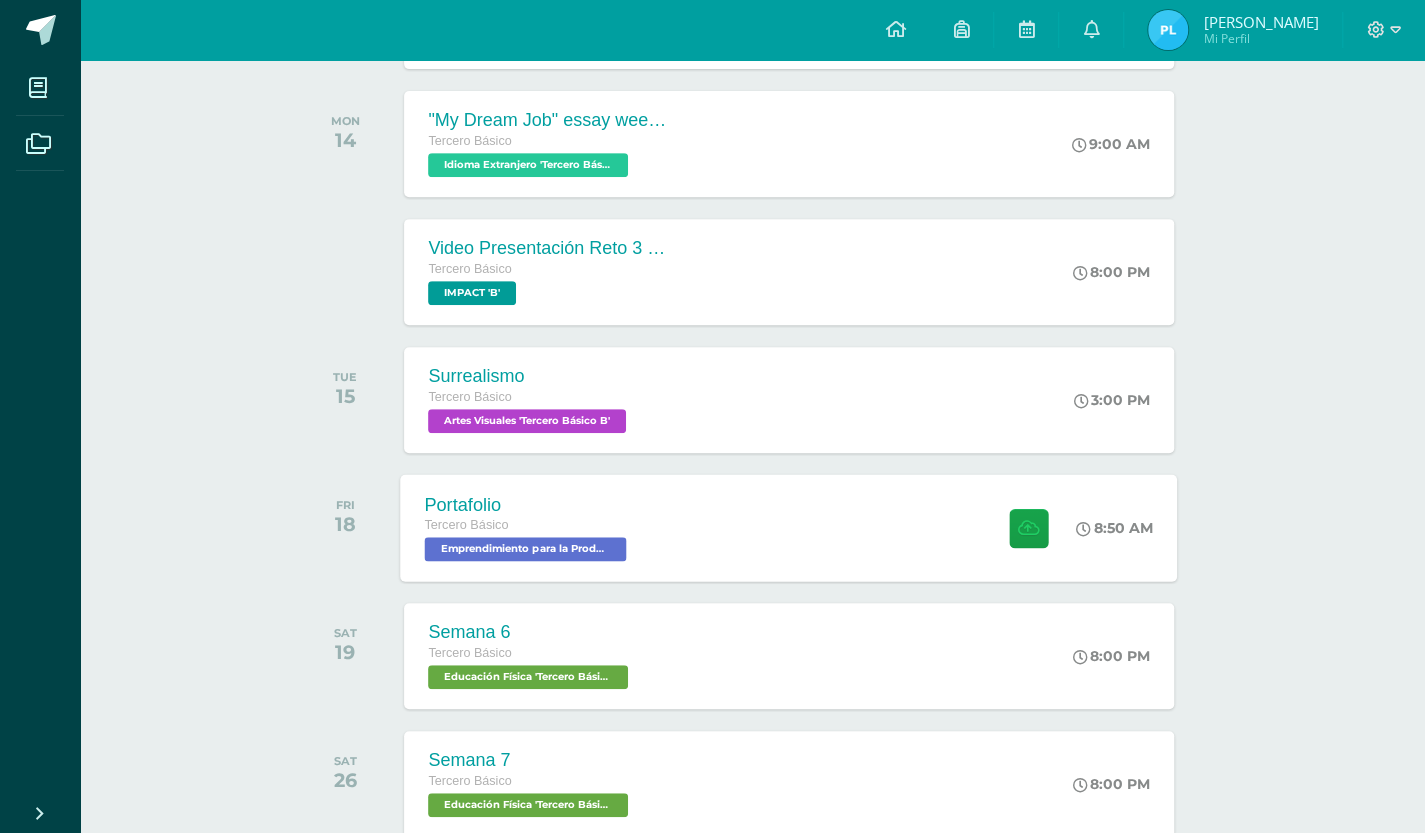 scroll, scrollTop: 758, scrollLeft: 0, axis: vertical 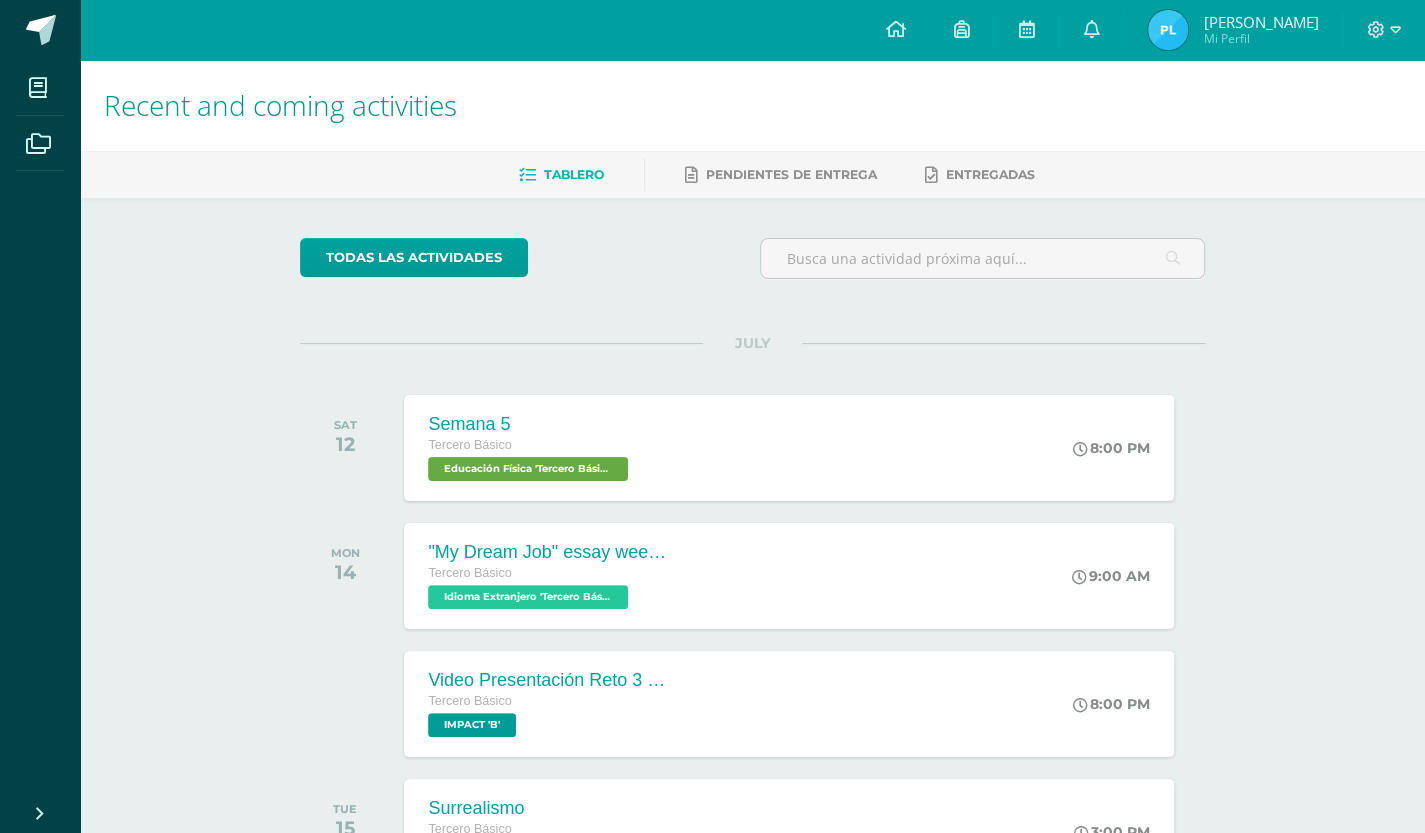 click at bounding box center (1168, 30) 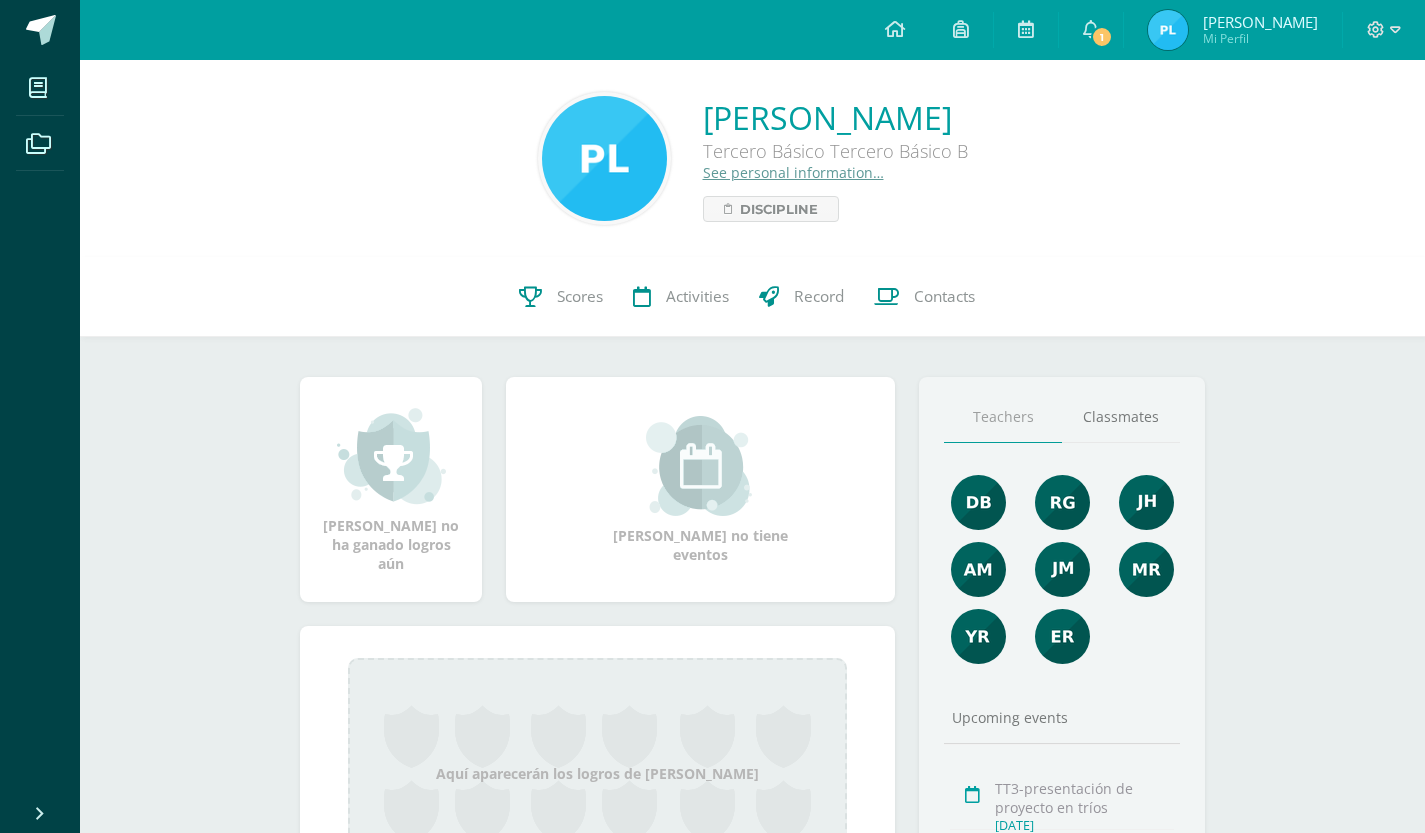 scroll, scrollTop: 0, scrollLeft: 0, axis: both 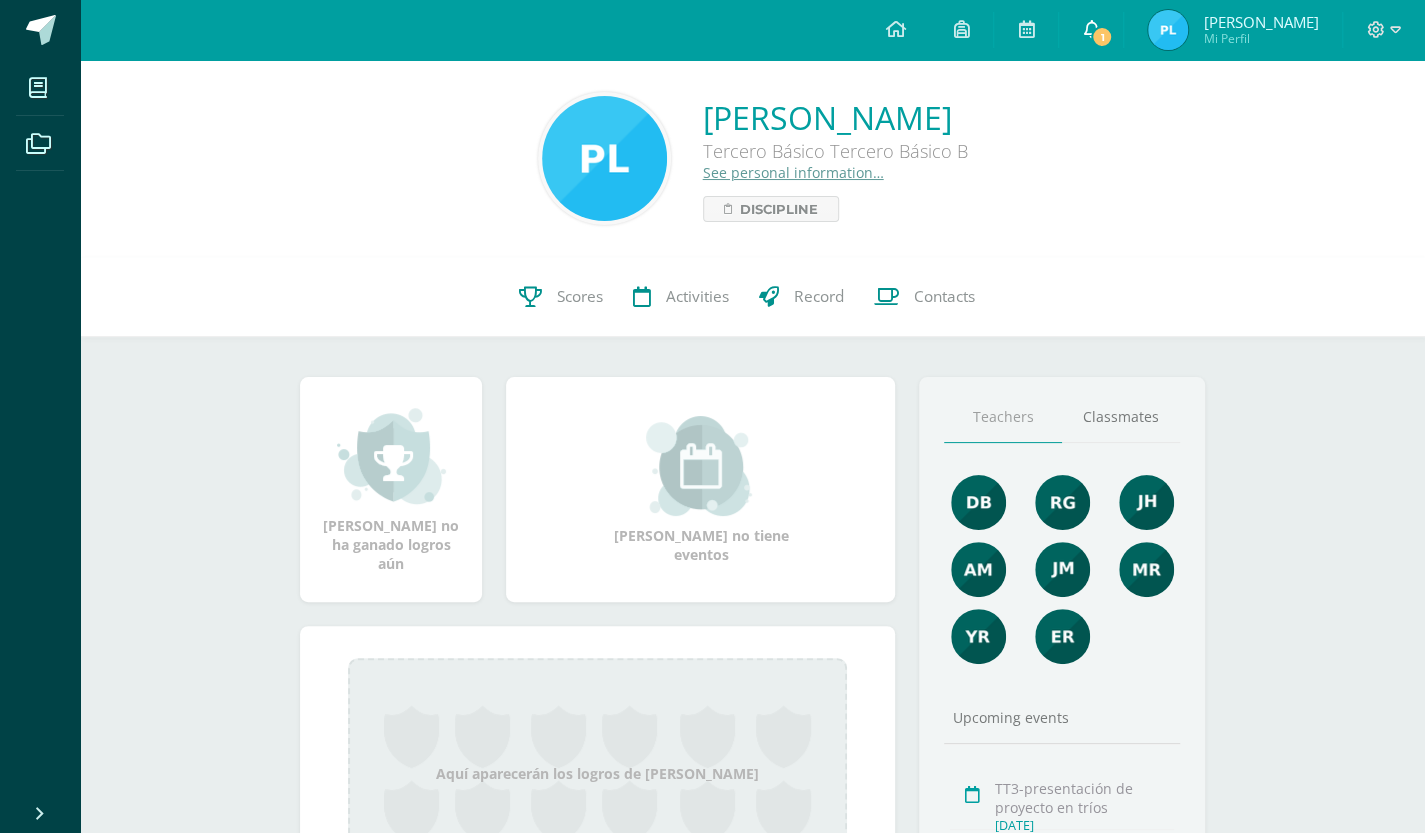 click at bounding box center [1091, 29] 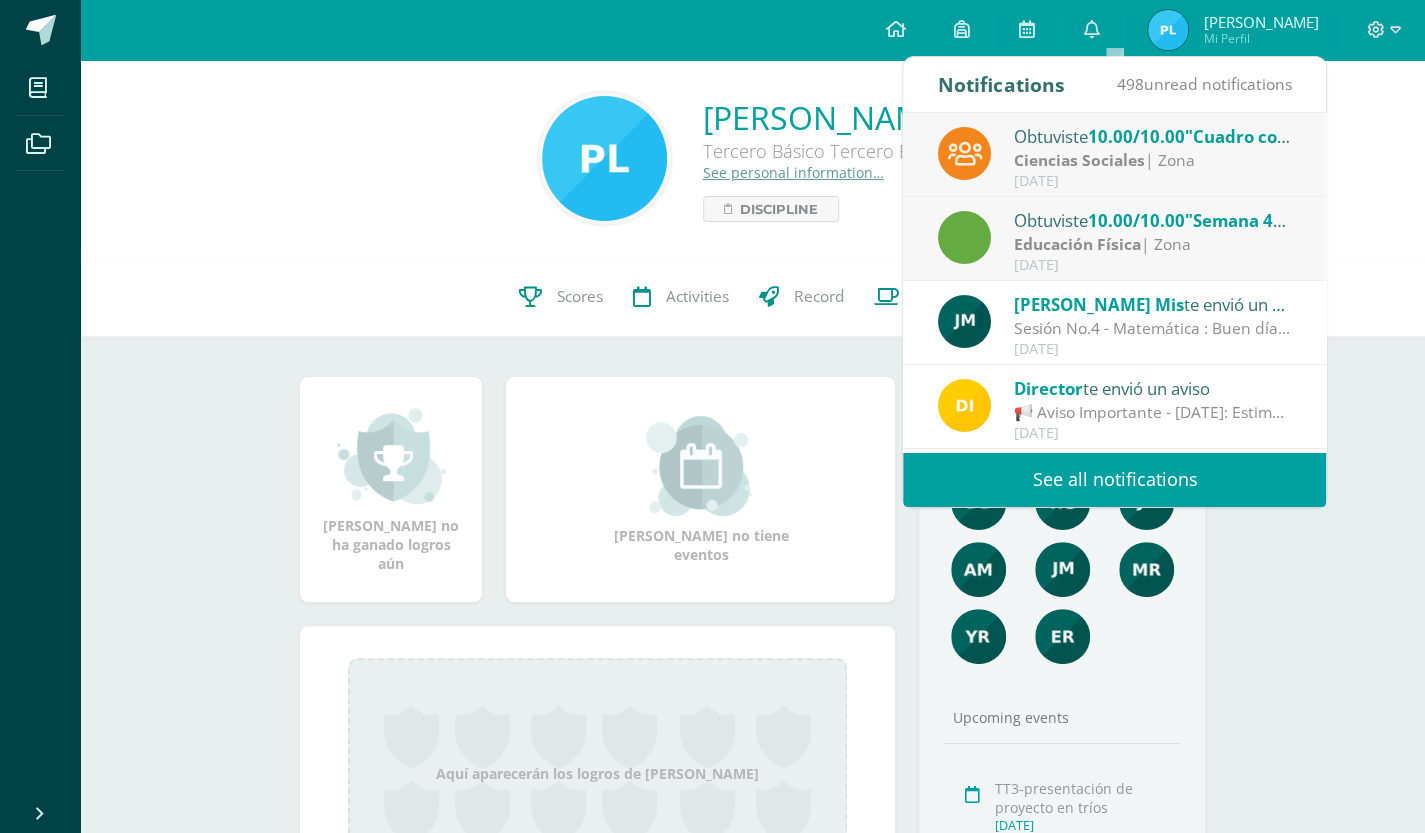 click on "[DATE]" at bounding box center [1153, 181] 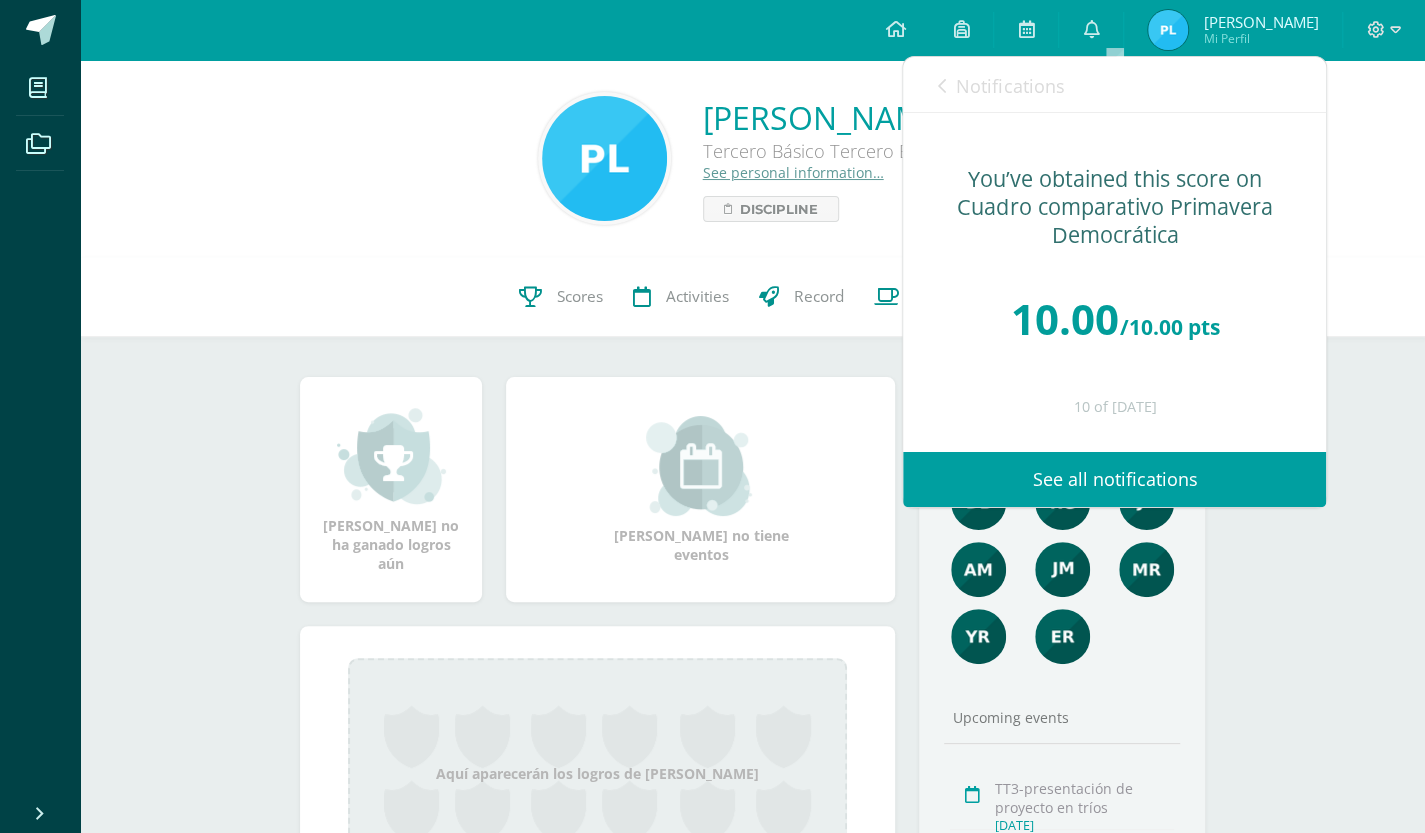 drag, startPoint x: 954, startPoint y: 74, endPoint x: 1022, endPoint y: 82, distance: 68.46897 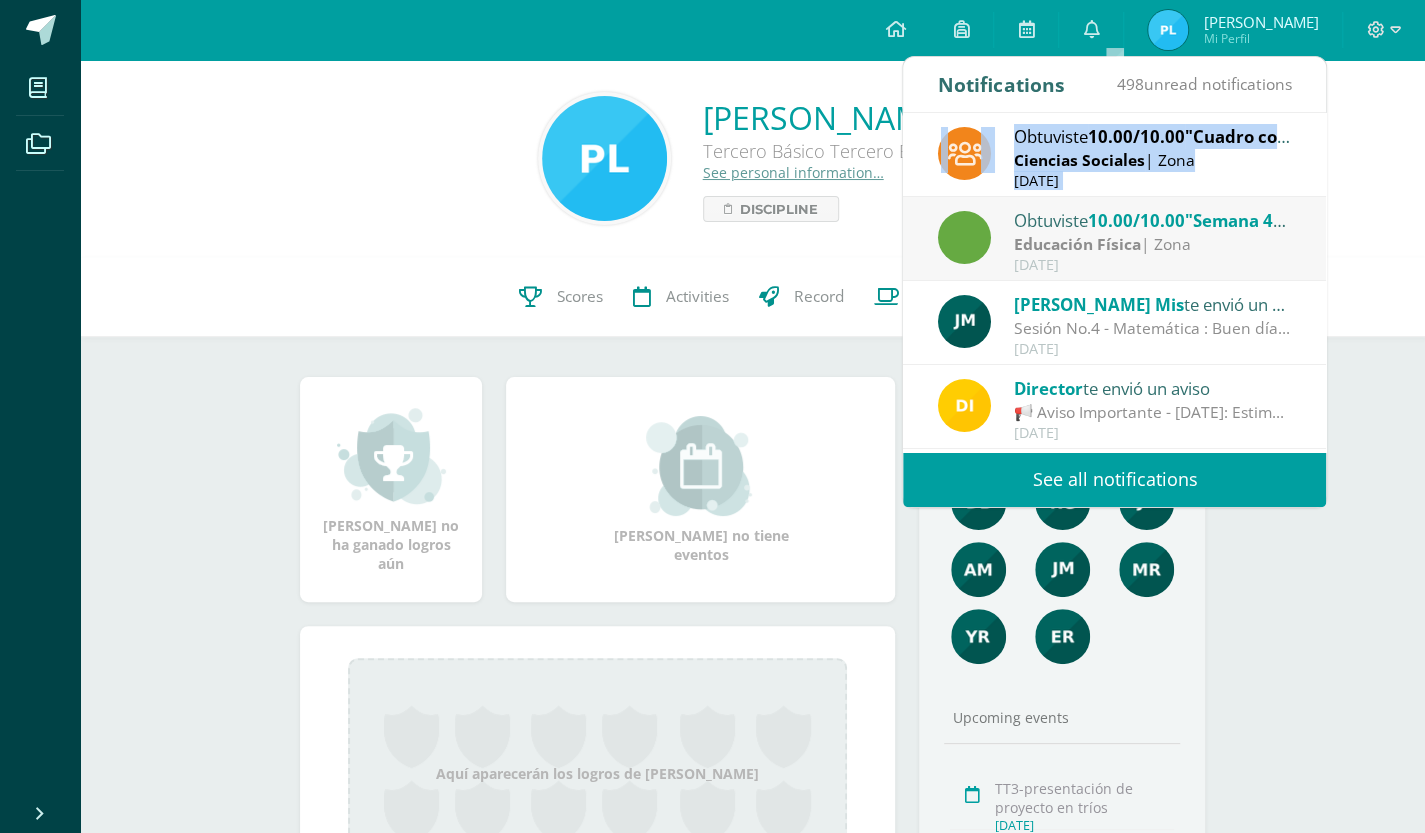 drag, startPoint x: 1308, startPoint y: 247, endPoint x: 1238, endPoint y: 95, distance: 167.34396 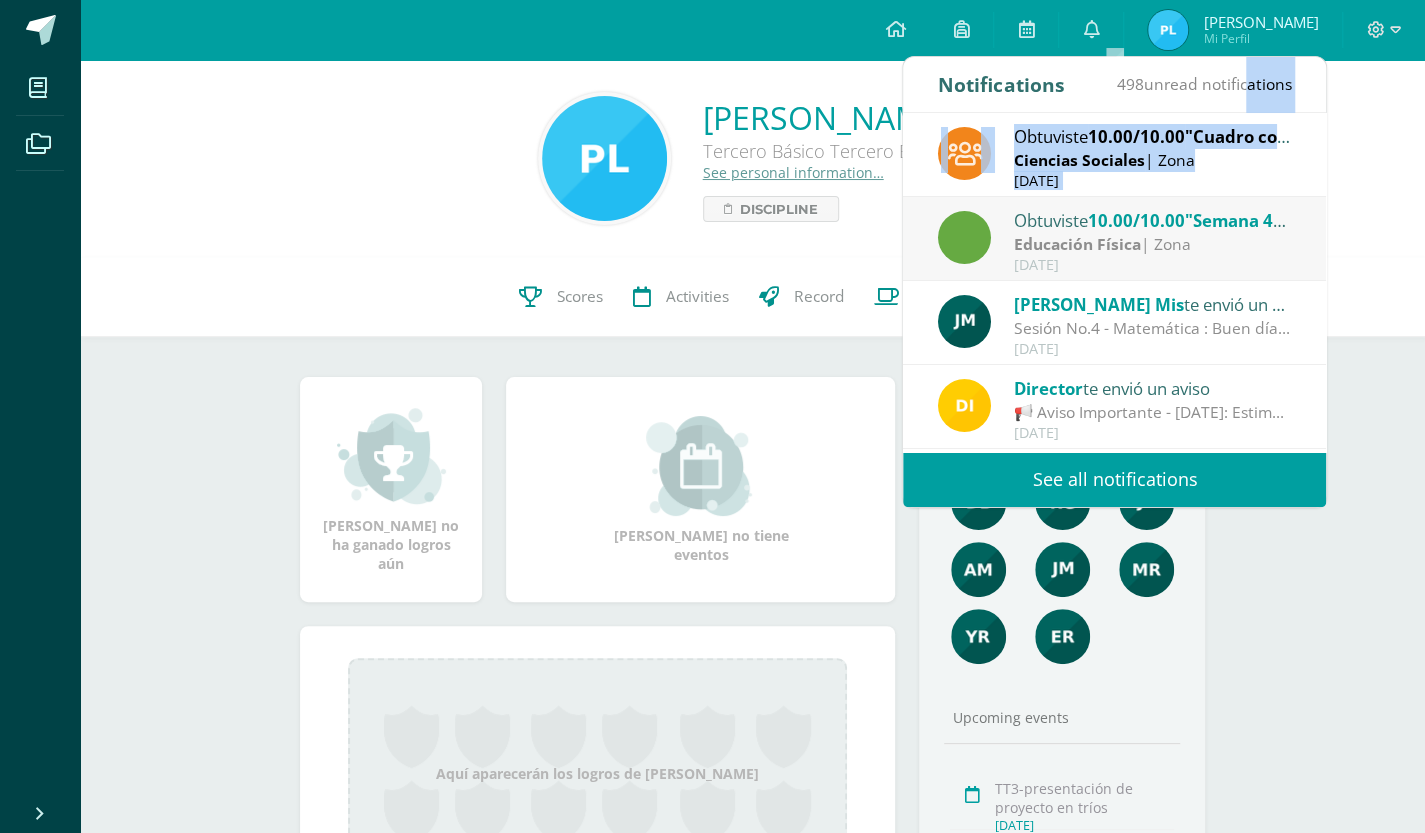 click at bounding box center (1168, 30) 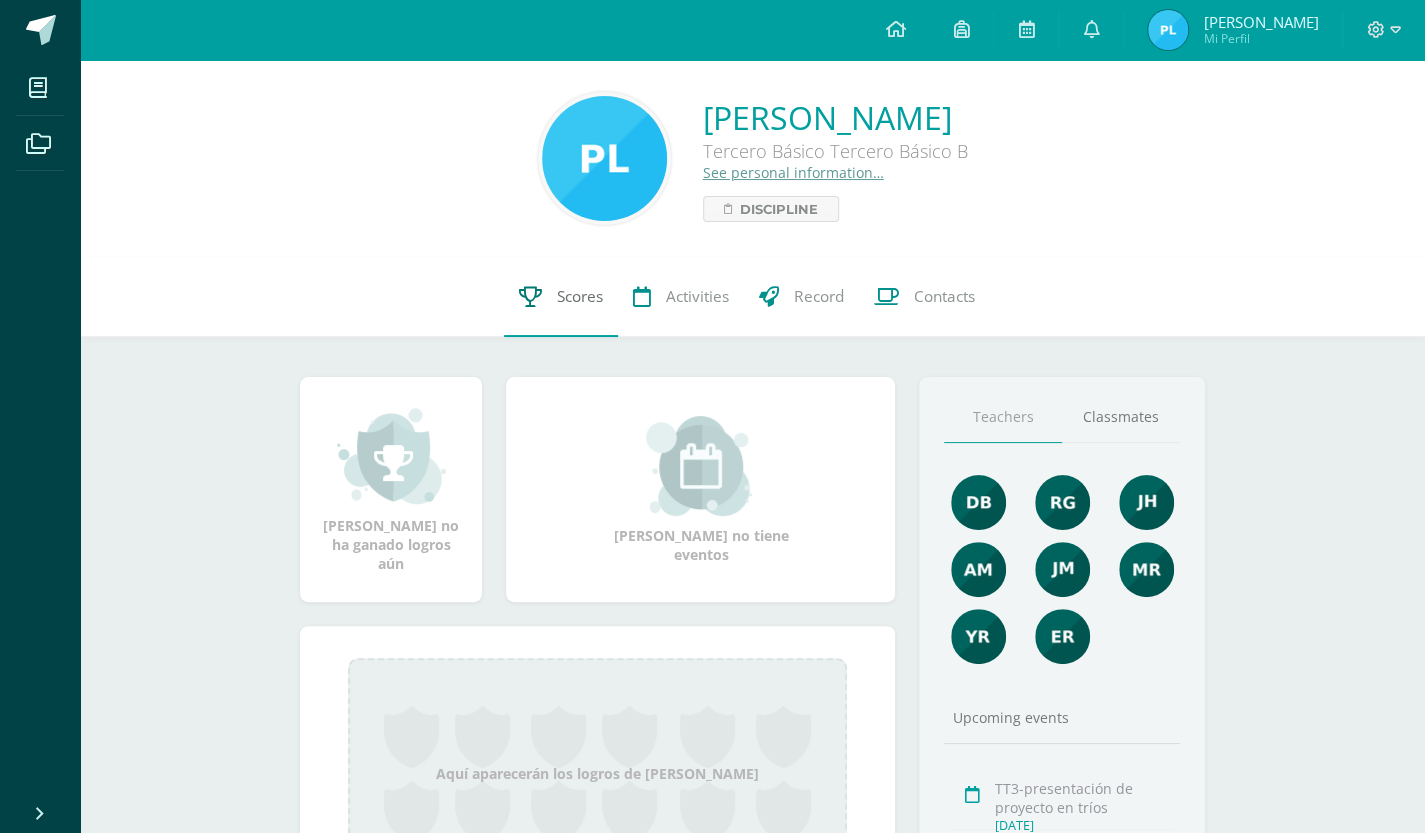 click on "Scores" at bounding box center (561, 297) 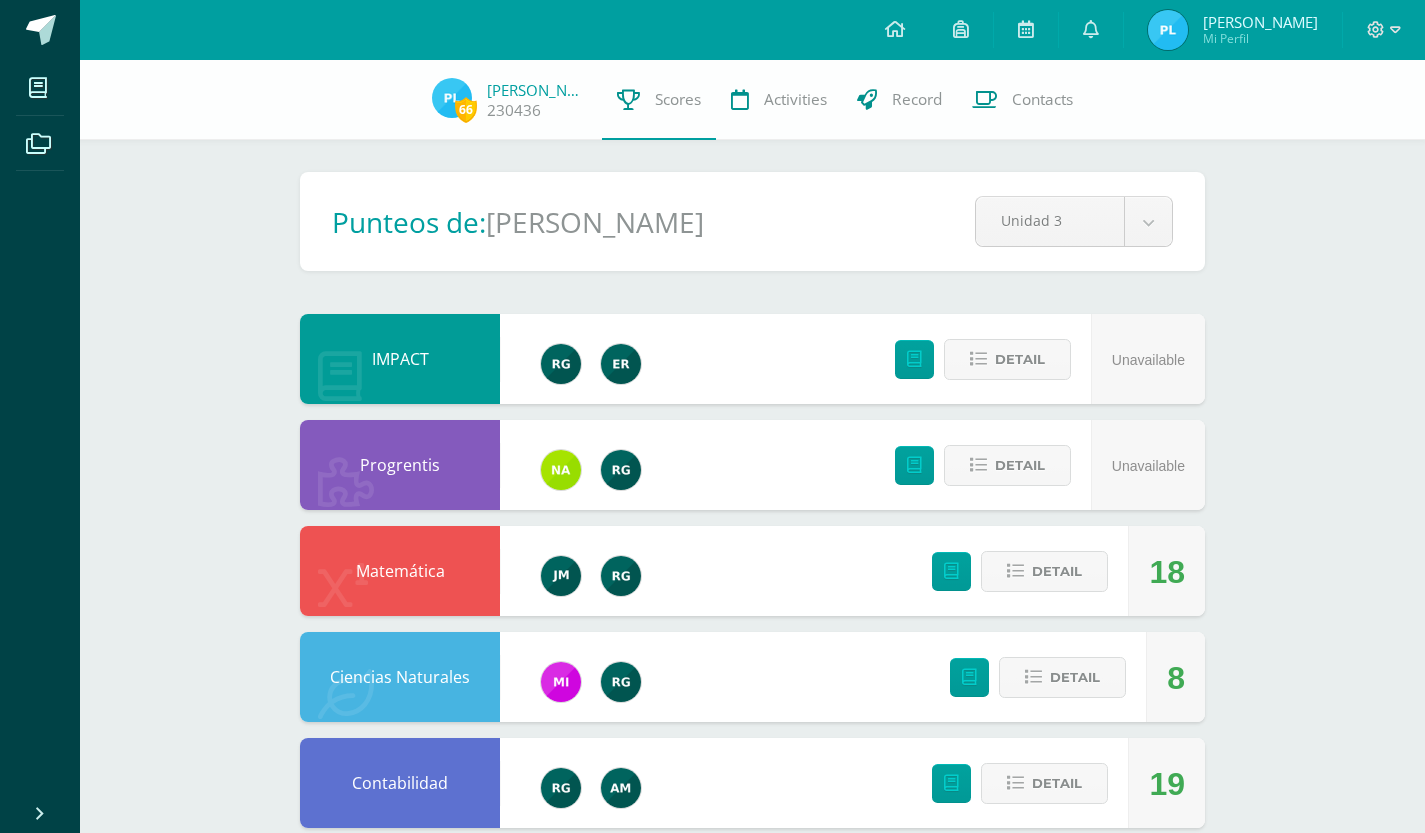 scroll, scrollTop: 0, scrollLeft: 0, axis: both 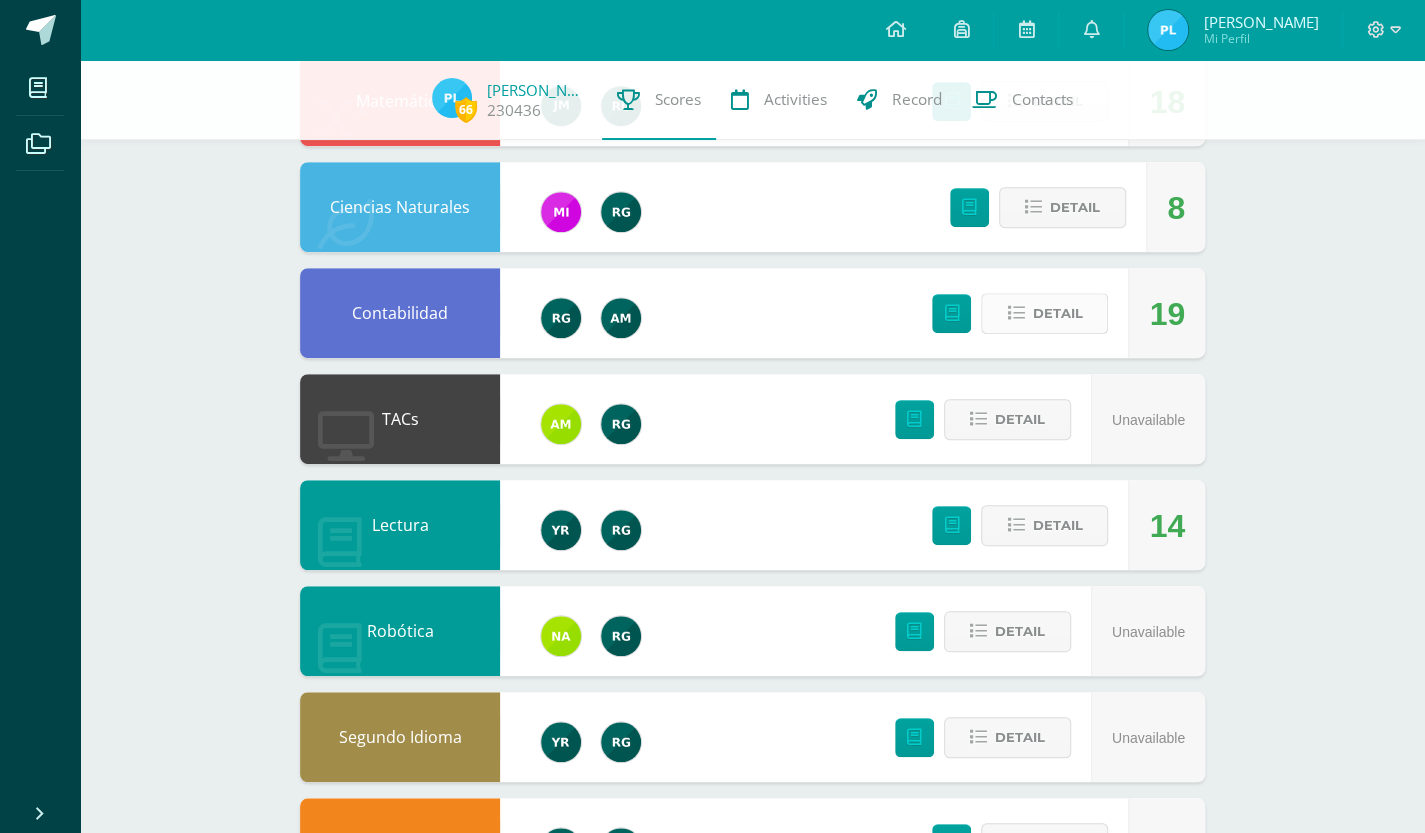 click on "Detail" at bounding box center [1057, 313] 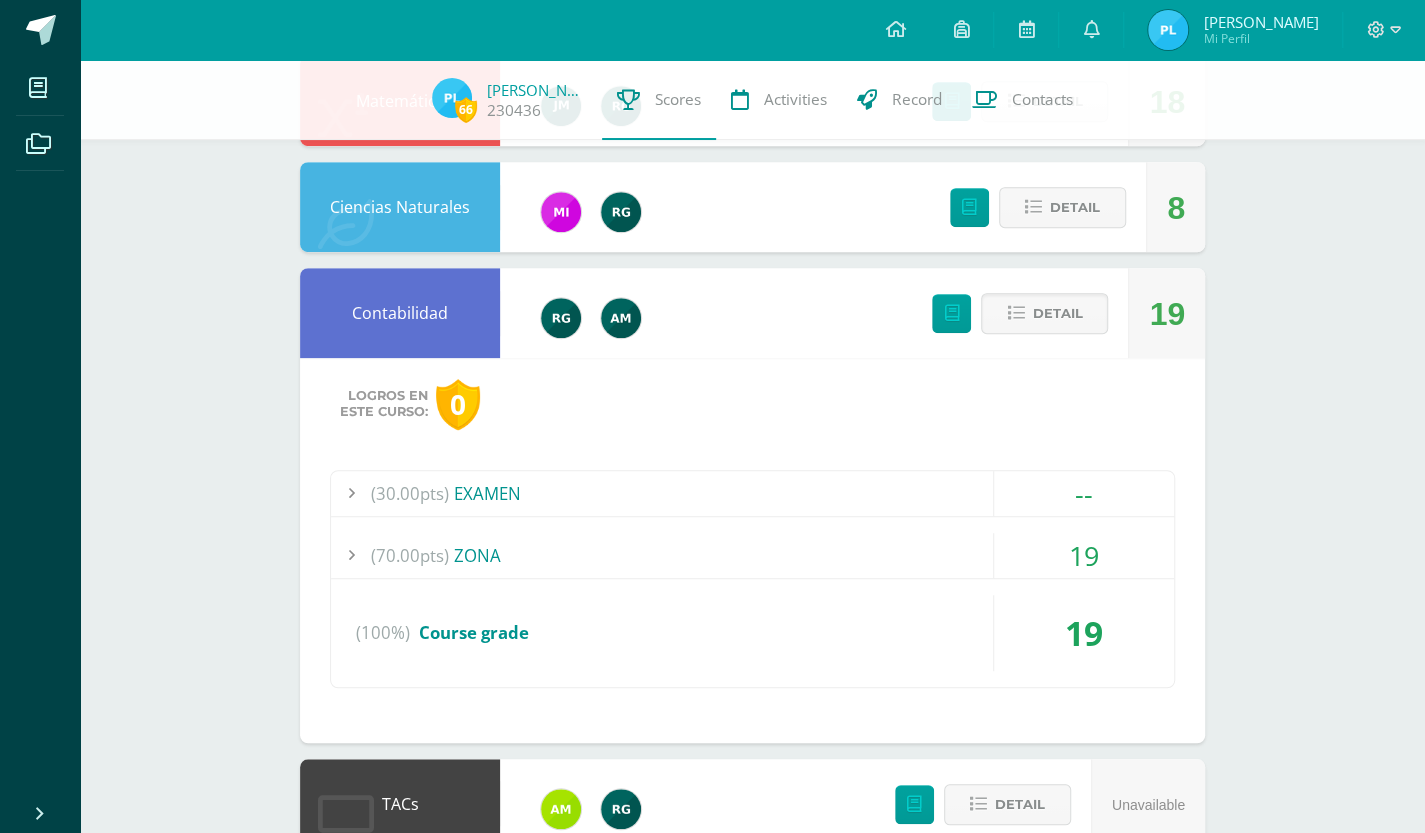 click on "(70.00pts)
ZONA" at bounding box center [752, 555] 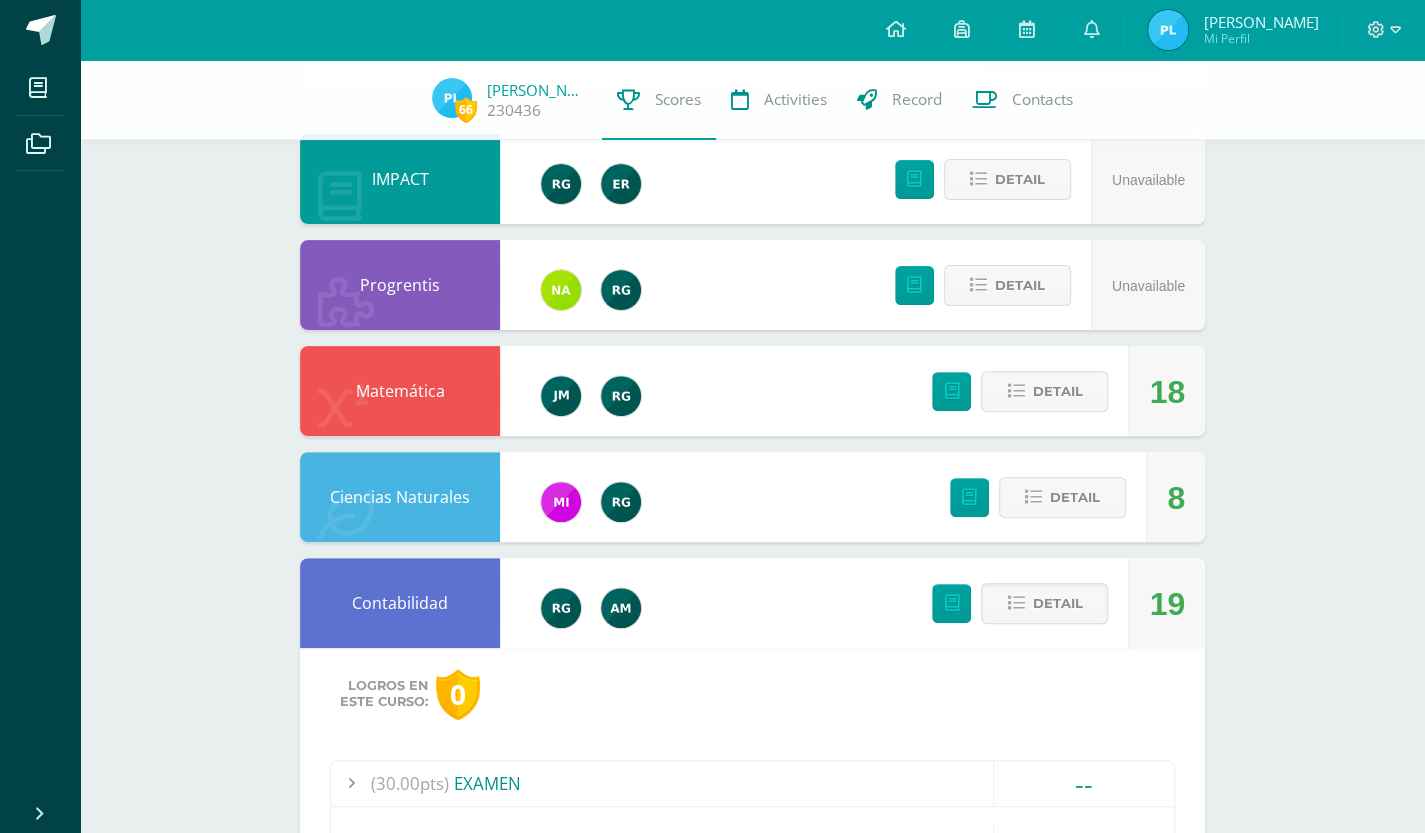 scroll, scrollTop: 203, scrollLeft: 0, axis: vertical 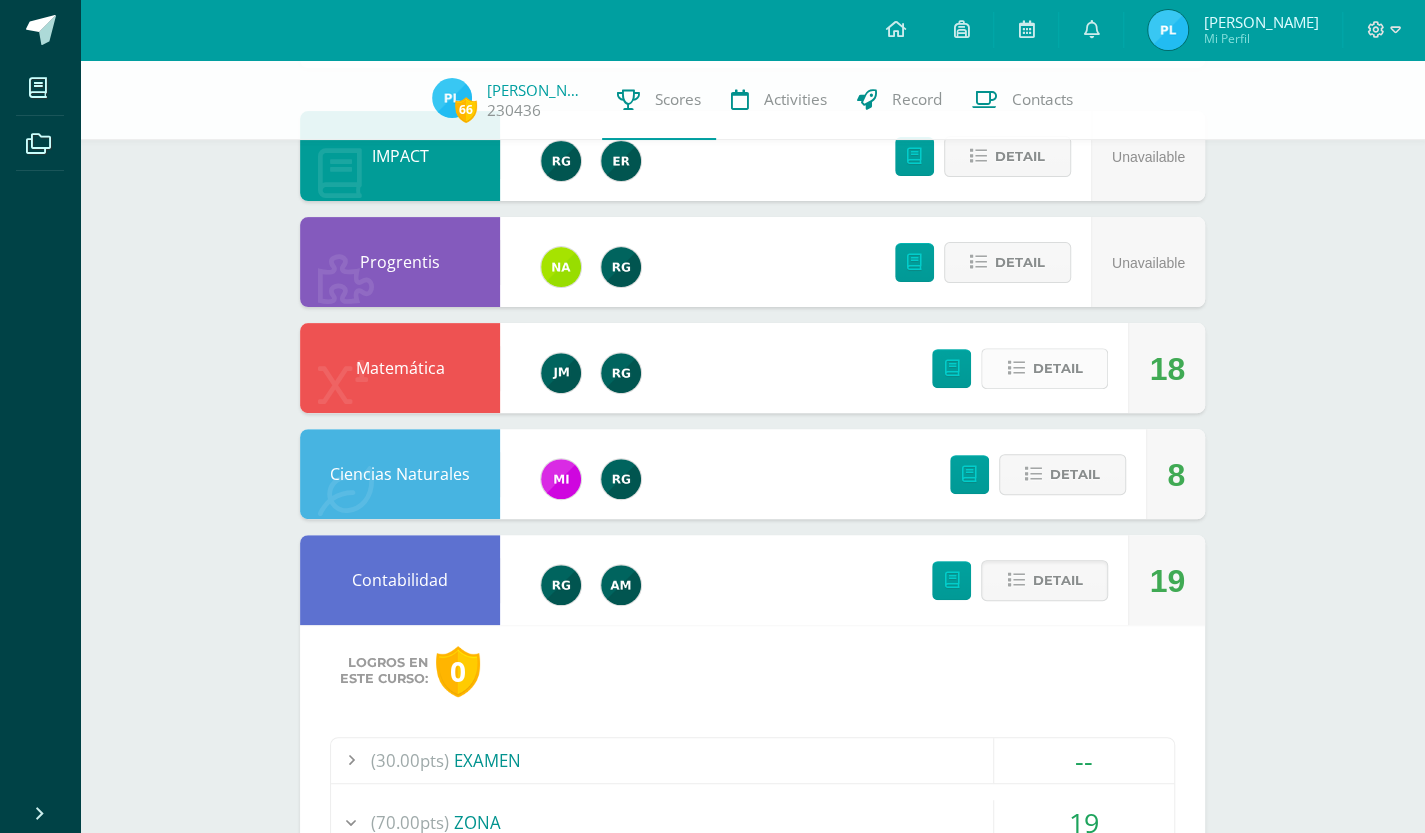 click on "Detail" at bounding box center (1044, 368) 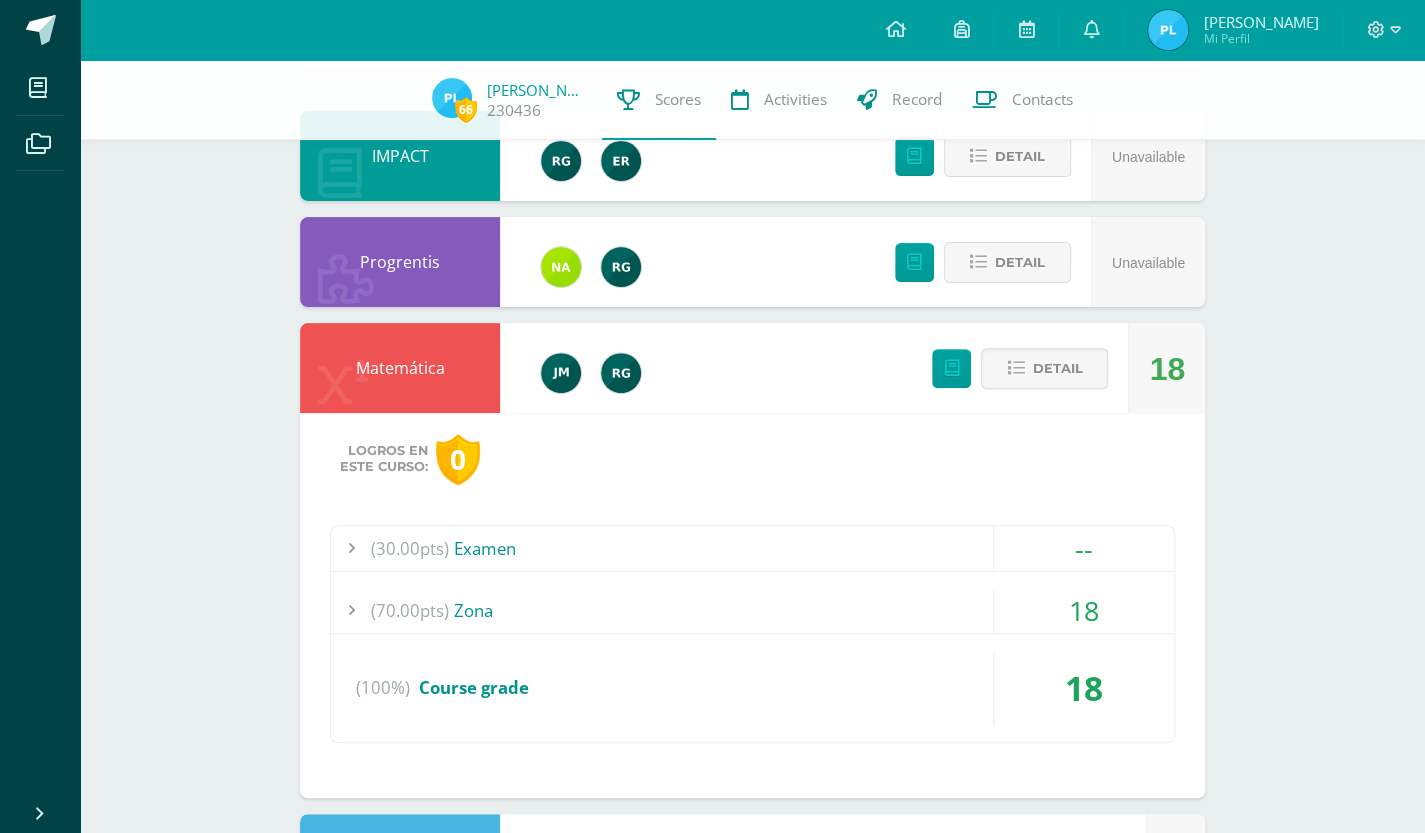 click on "(30.00pts)
Examen" at bounding box center (752, 548) 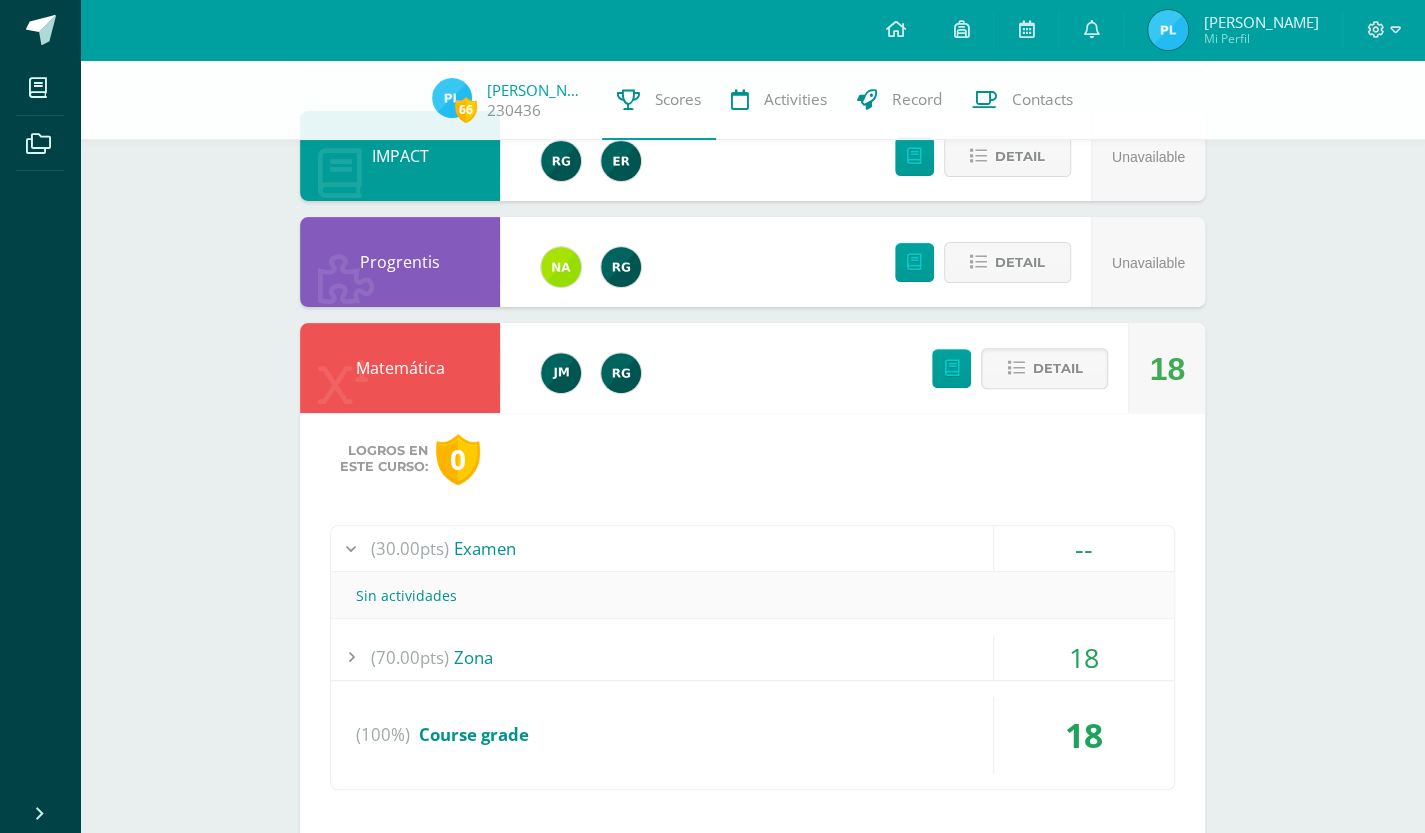 click on "Sin actividades" at bounding box center (752, 595) 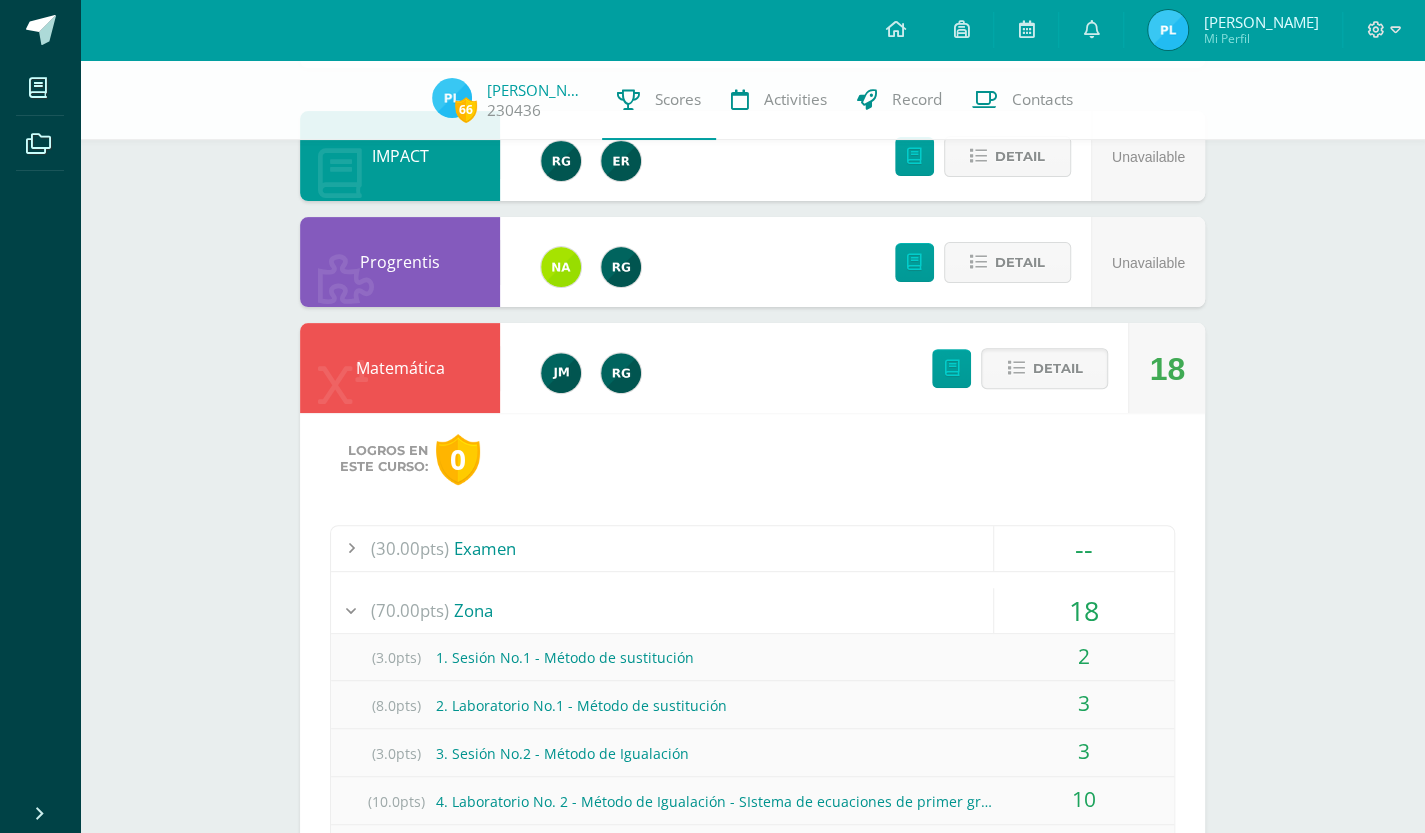 scroll, scrollTop: 932, scrollLeft: 0, axis: vertical 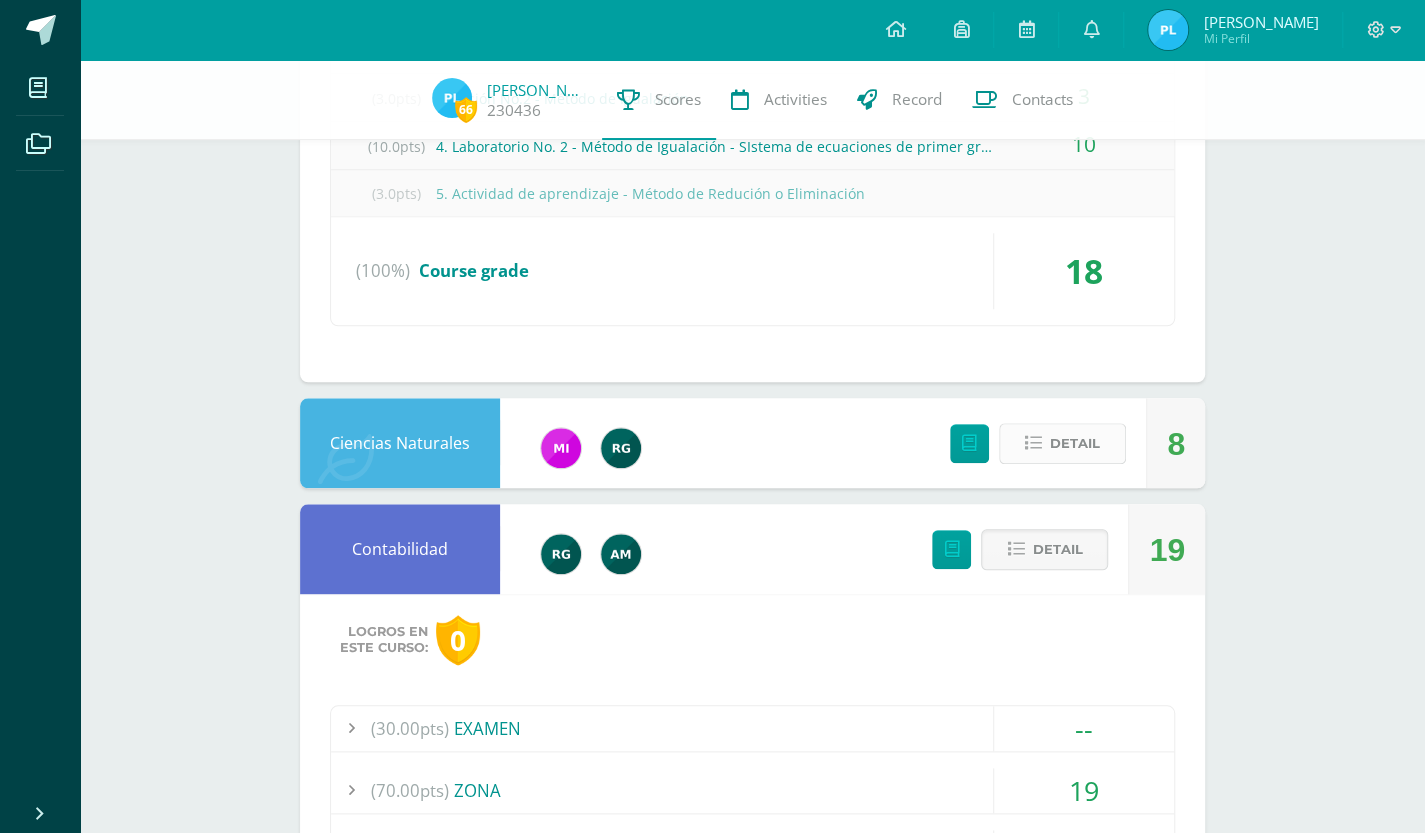 click on "Detail" at bounding box center (1075, 443) 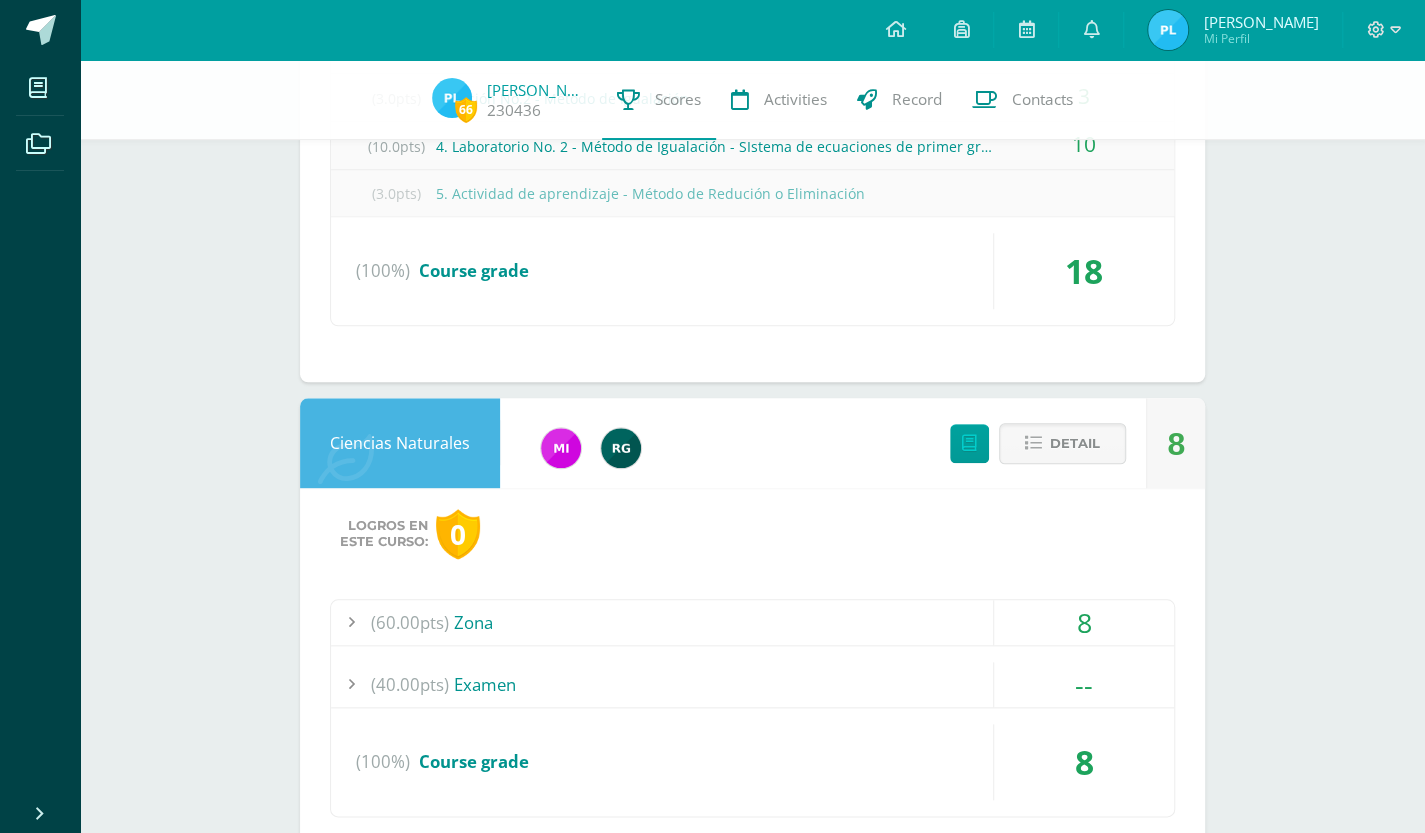 click on "(60.00pts)
Zona
8
(10.0pts)  T1- Movimiento en dos dimensiones.
(10.0pts)  T2- Cuestionario" at bounding box center [752, 708] 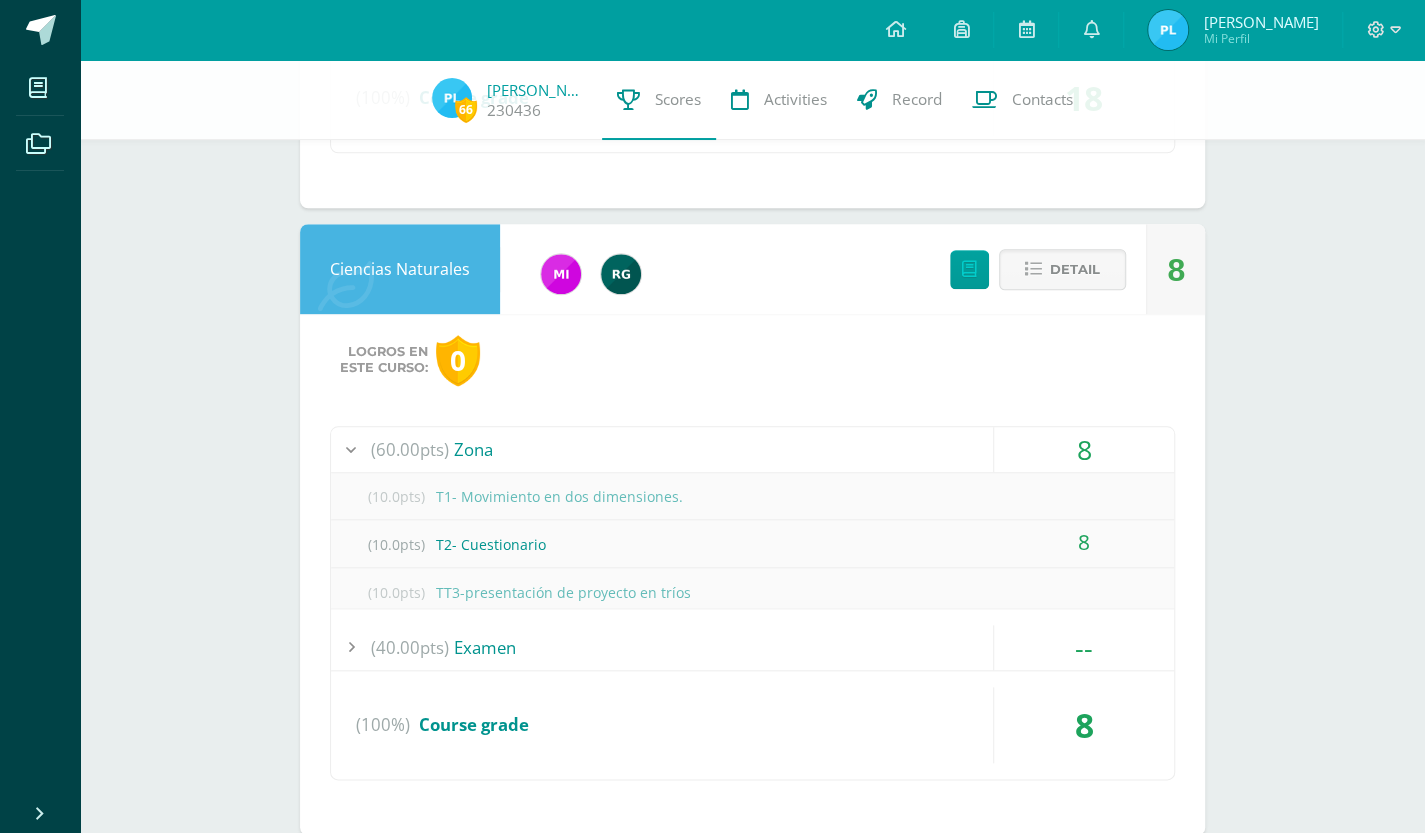 scroll, scrollTop: 856, scrollLeft: 0, axis: vertical 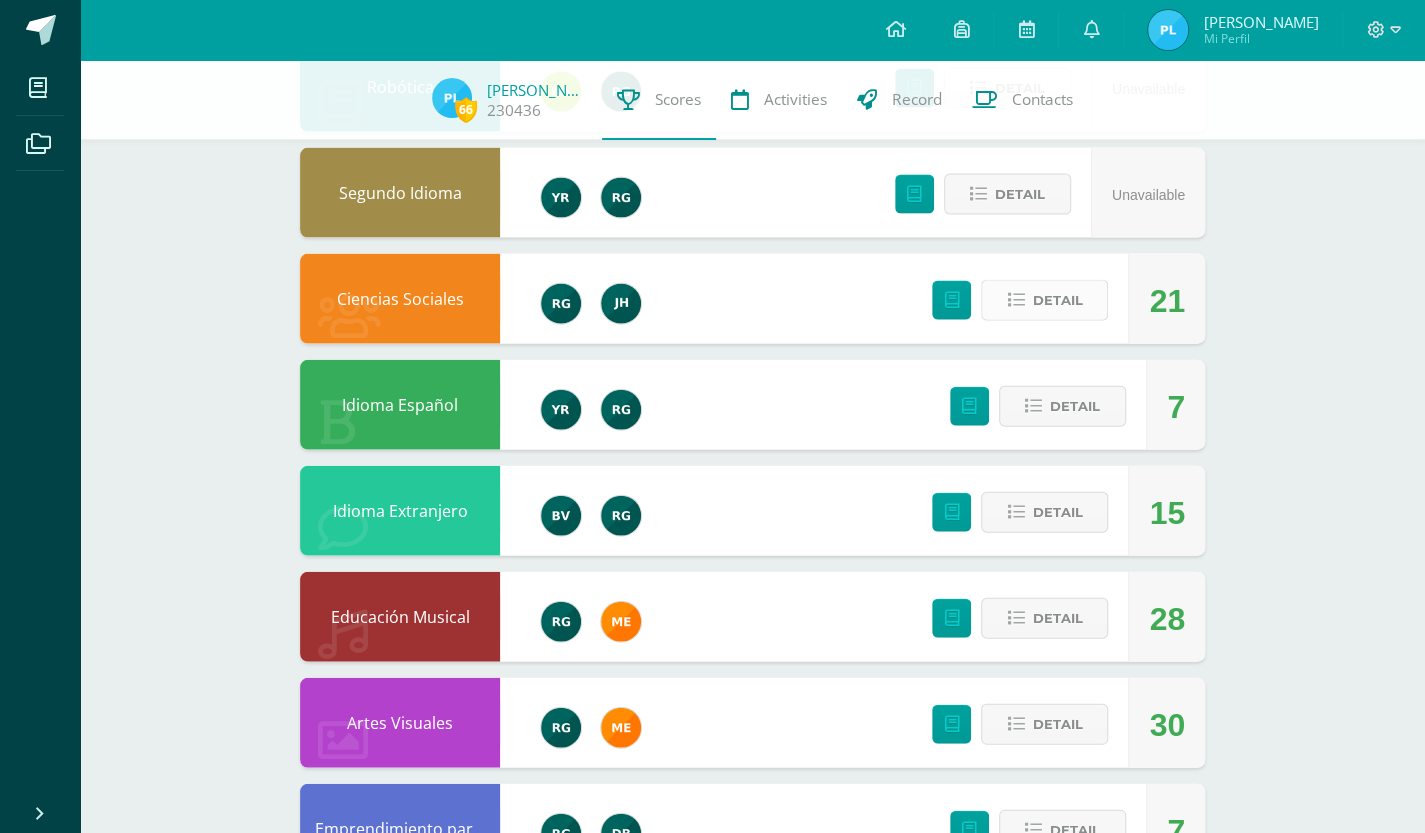 click on "Detail" at bounding box center [1057, 300] 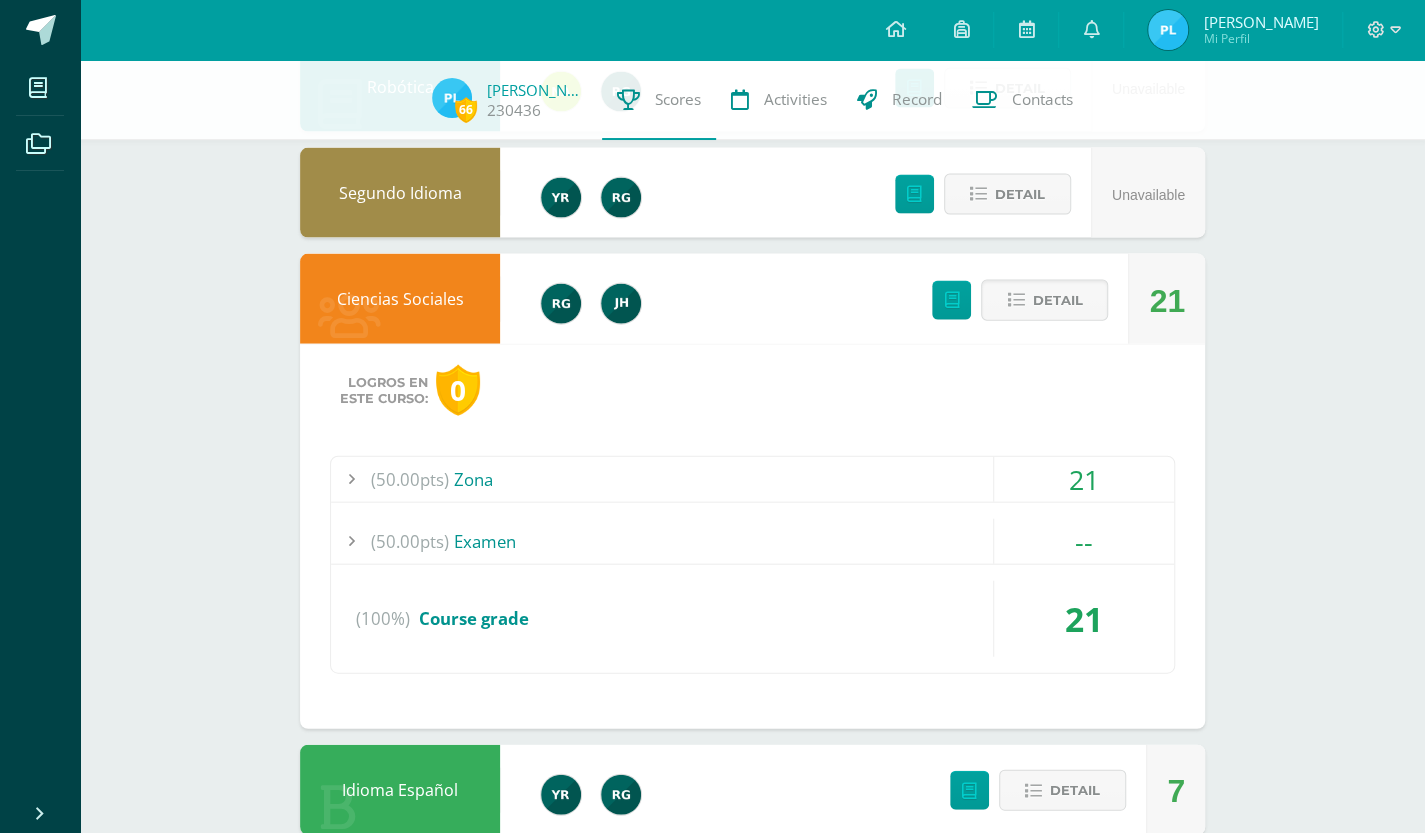 click on "(50.00pts)
Zona" at bounding box center (752, 479) 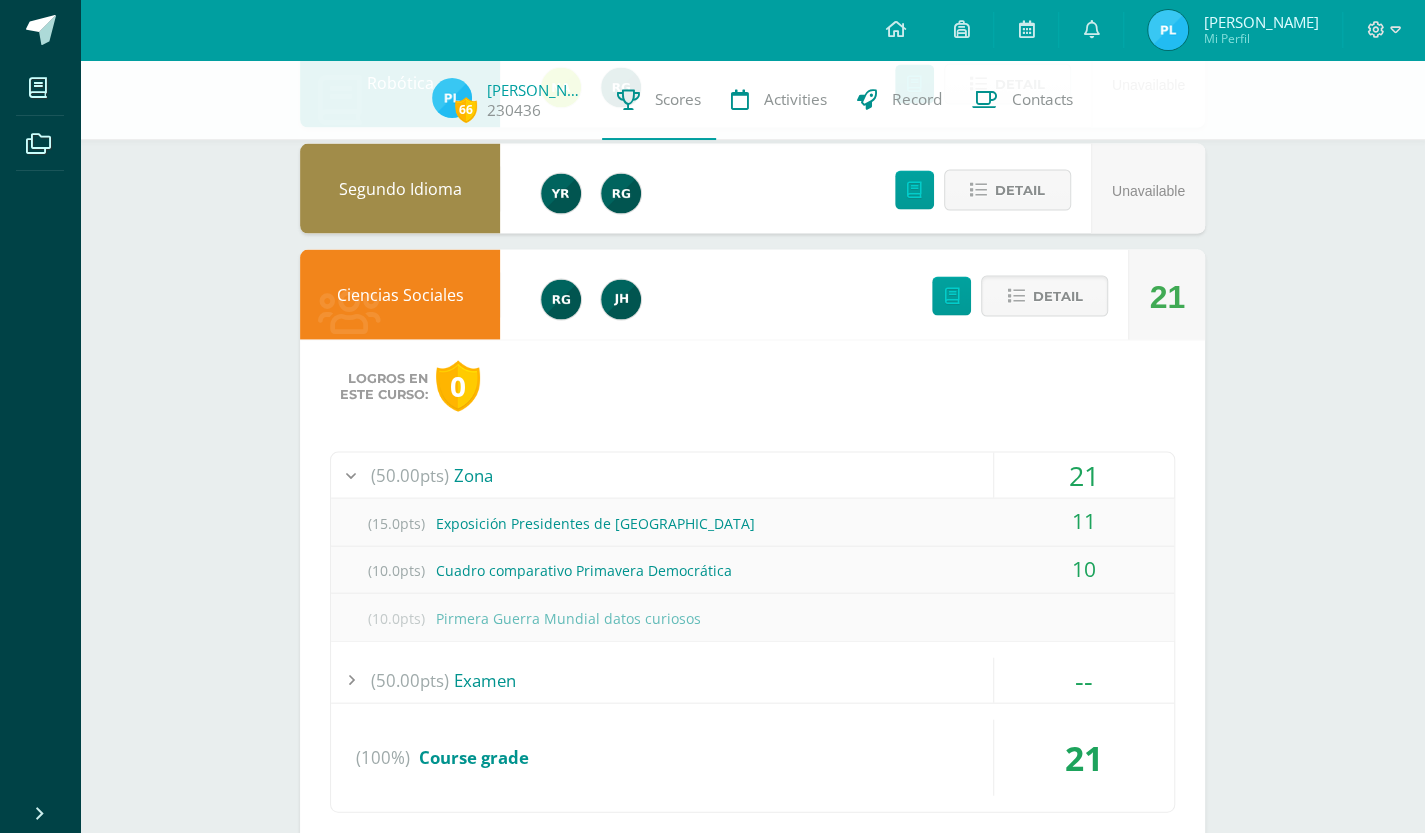scroll, scrollTop: 2872, scrollLeft: 0, axis: vertical 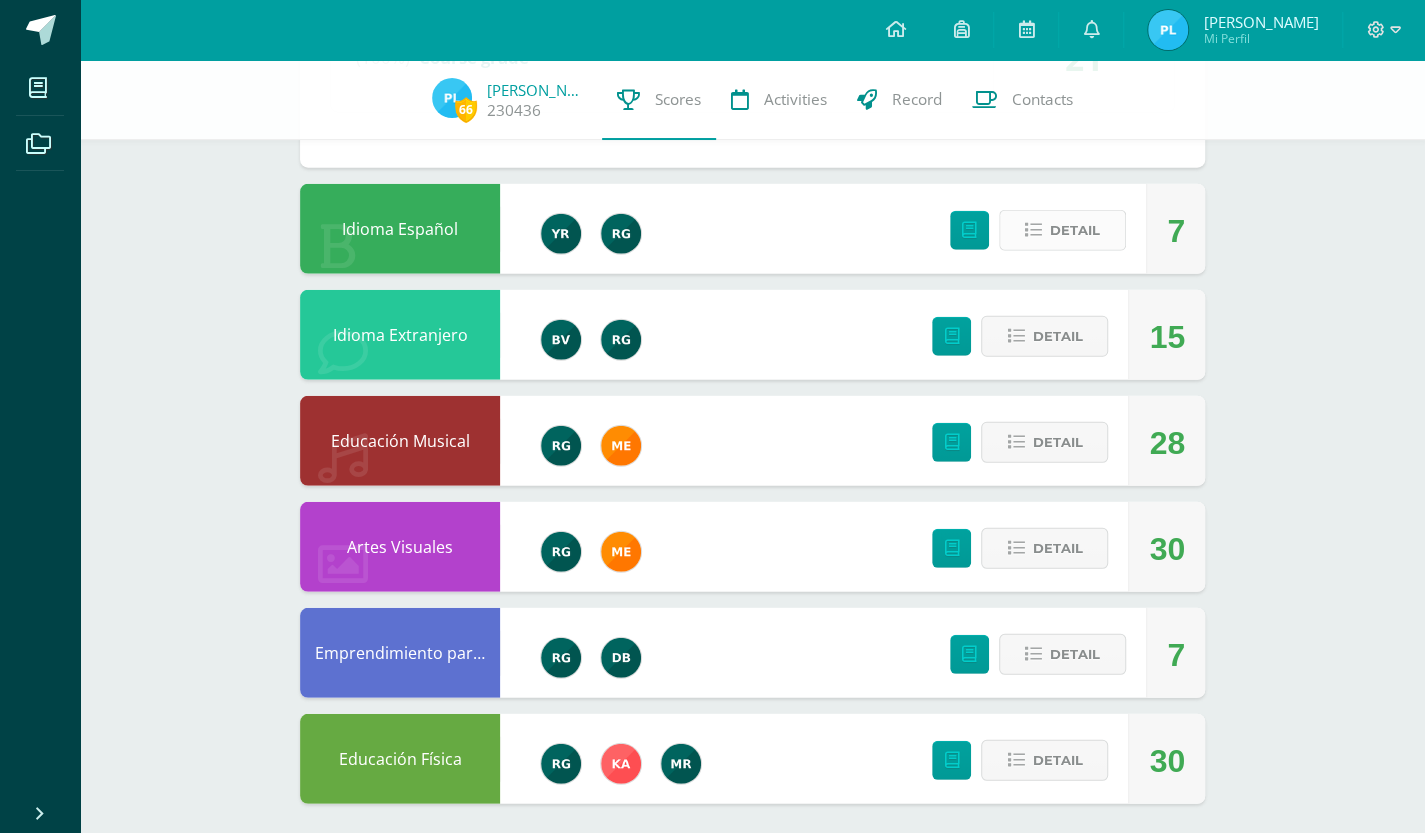 click on "Detail" at bounding box center (1062, 230) 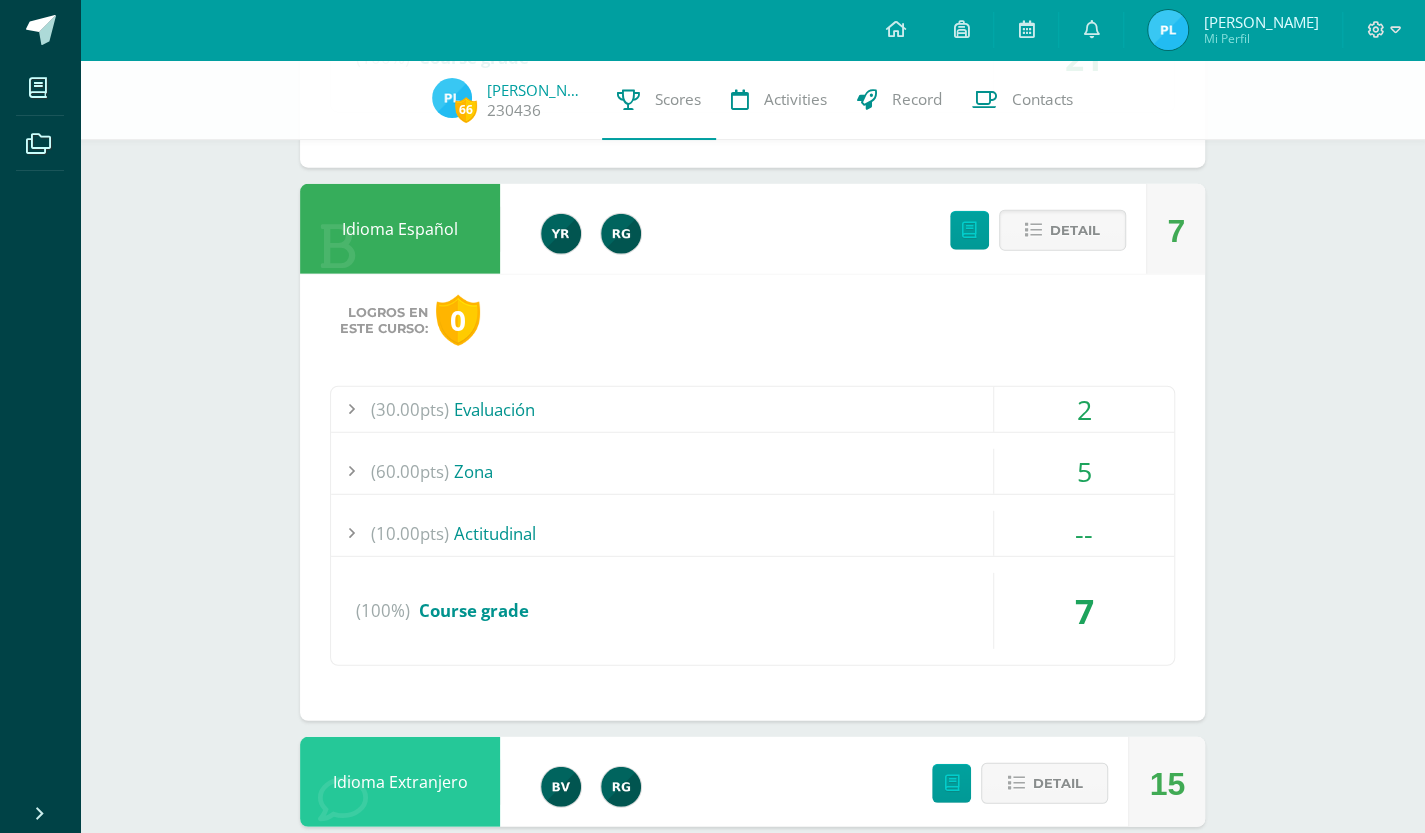 click on "(30.00pts)
Evaluación" at bounding box center [752, 409] 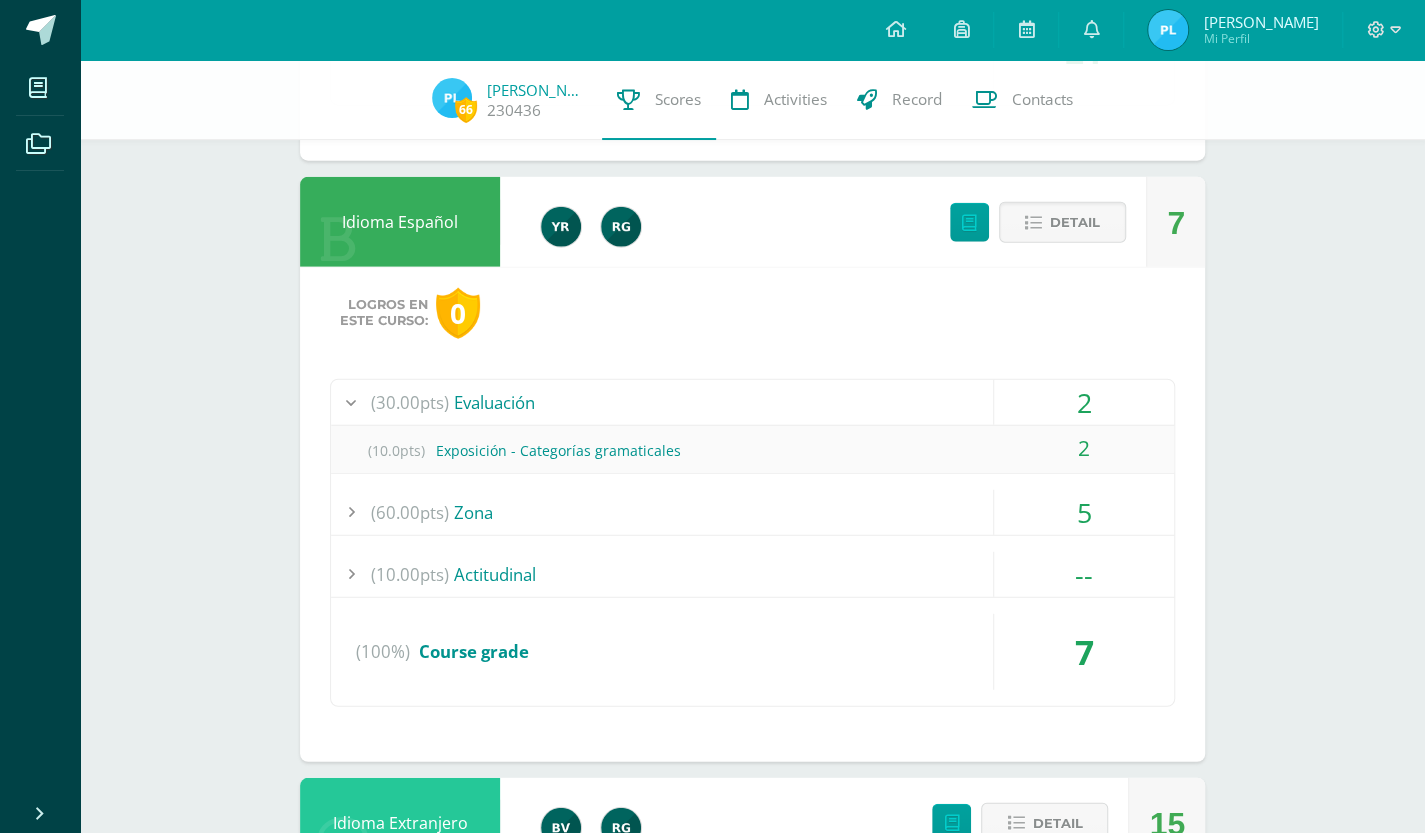 scroll, scrollTop: 2732, scrollLeft: 0, axis: vertical 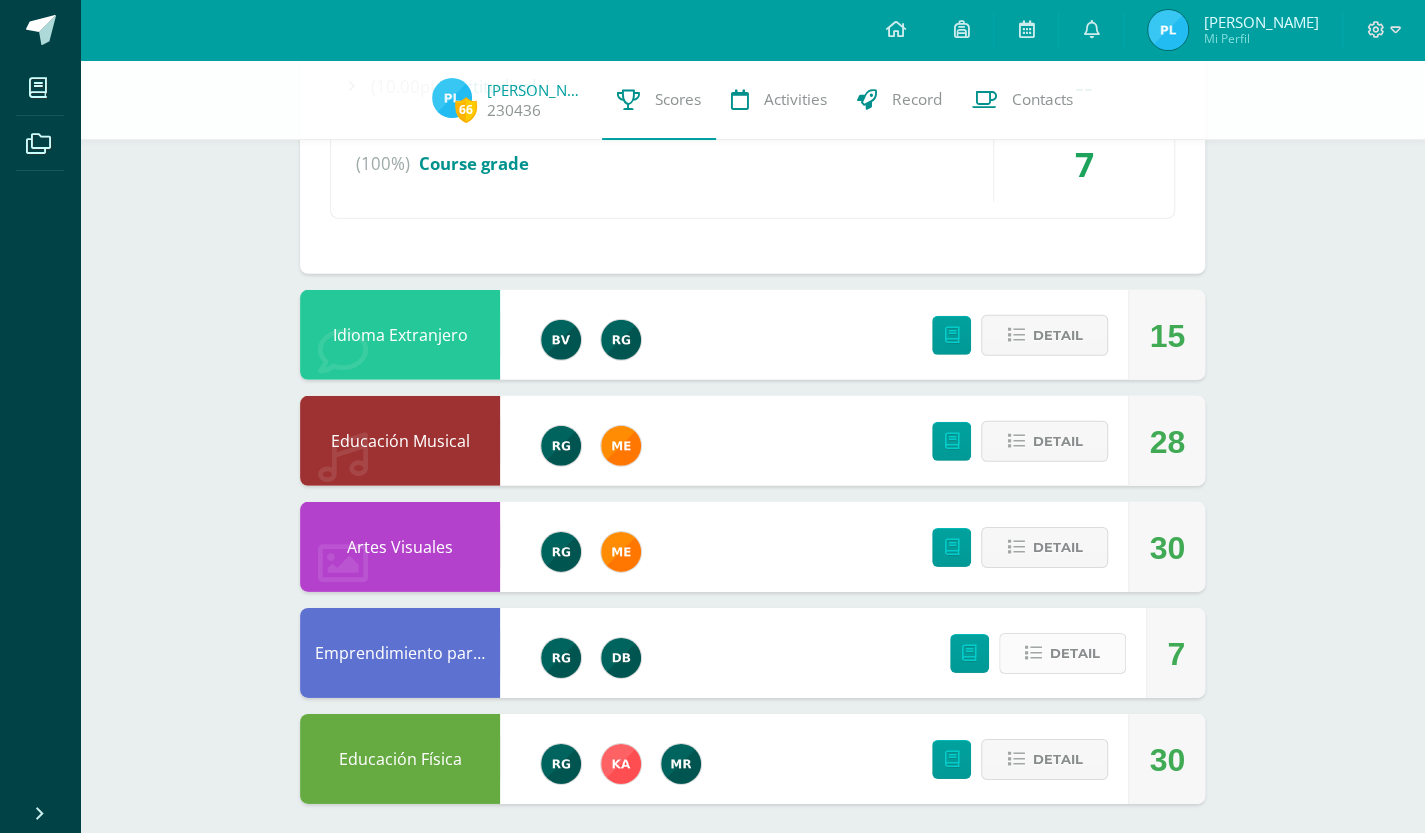 click on "Detail" at bounding box center (1075, 653) 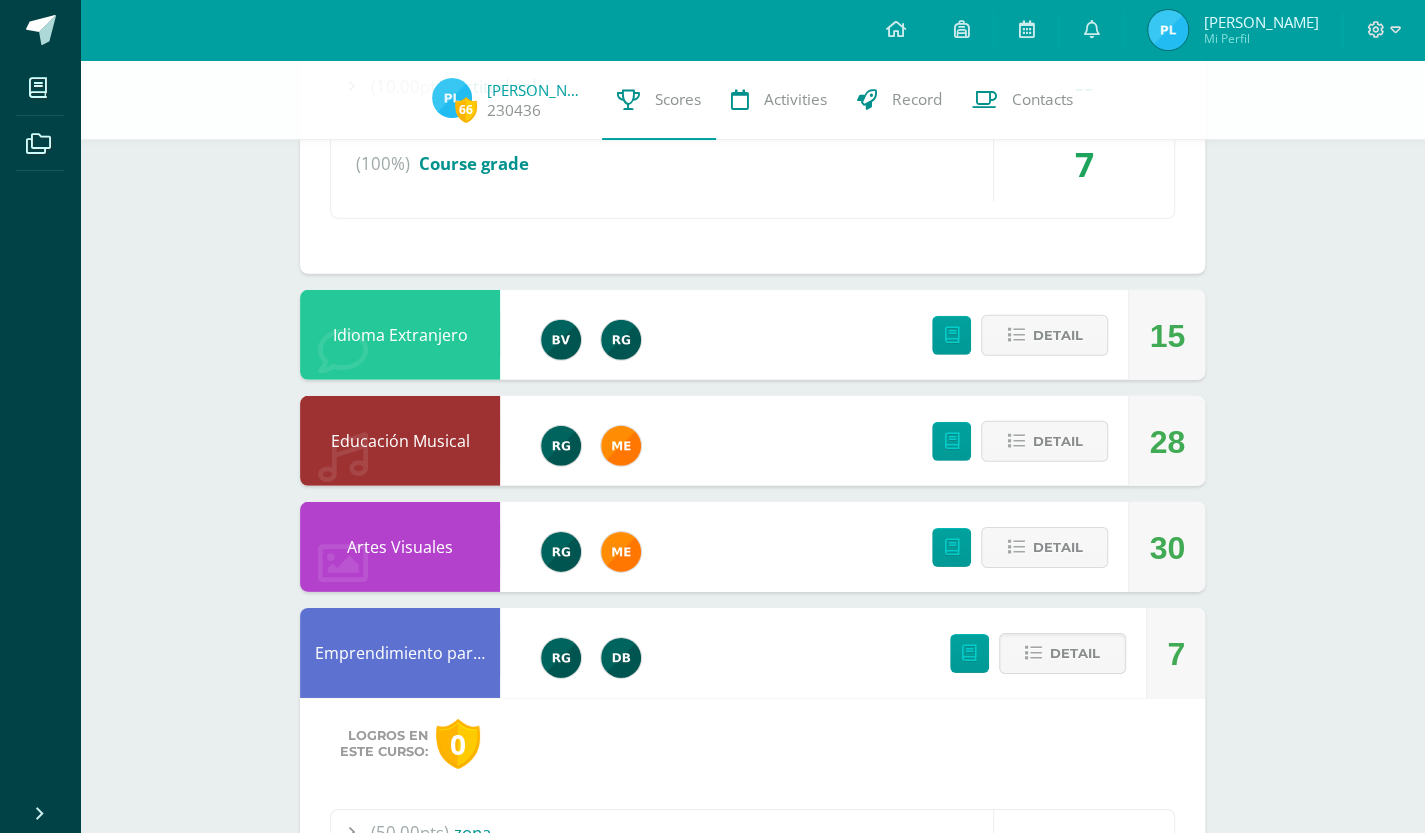 scroll, scrollTop: 3606, scrollLeft: 0, axis: vertical 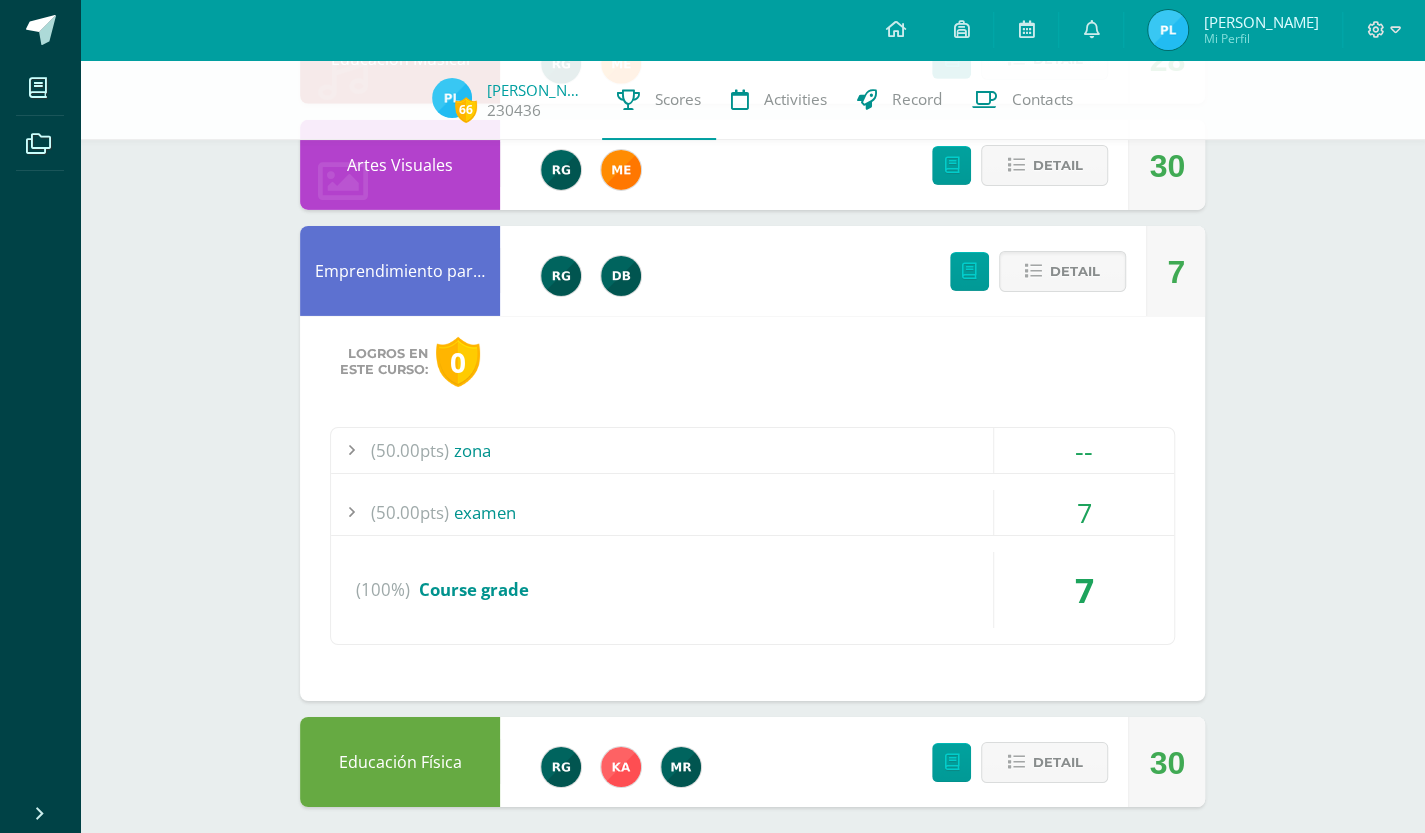 click on "(100%)
Course grade" at bounding box center (752, 590) 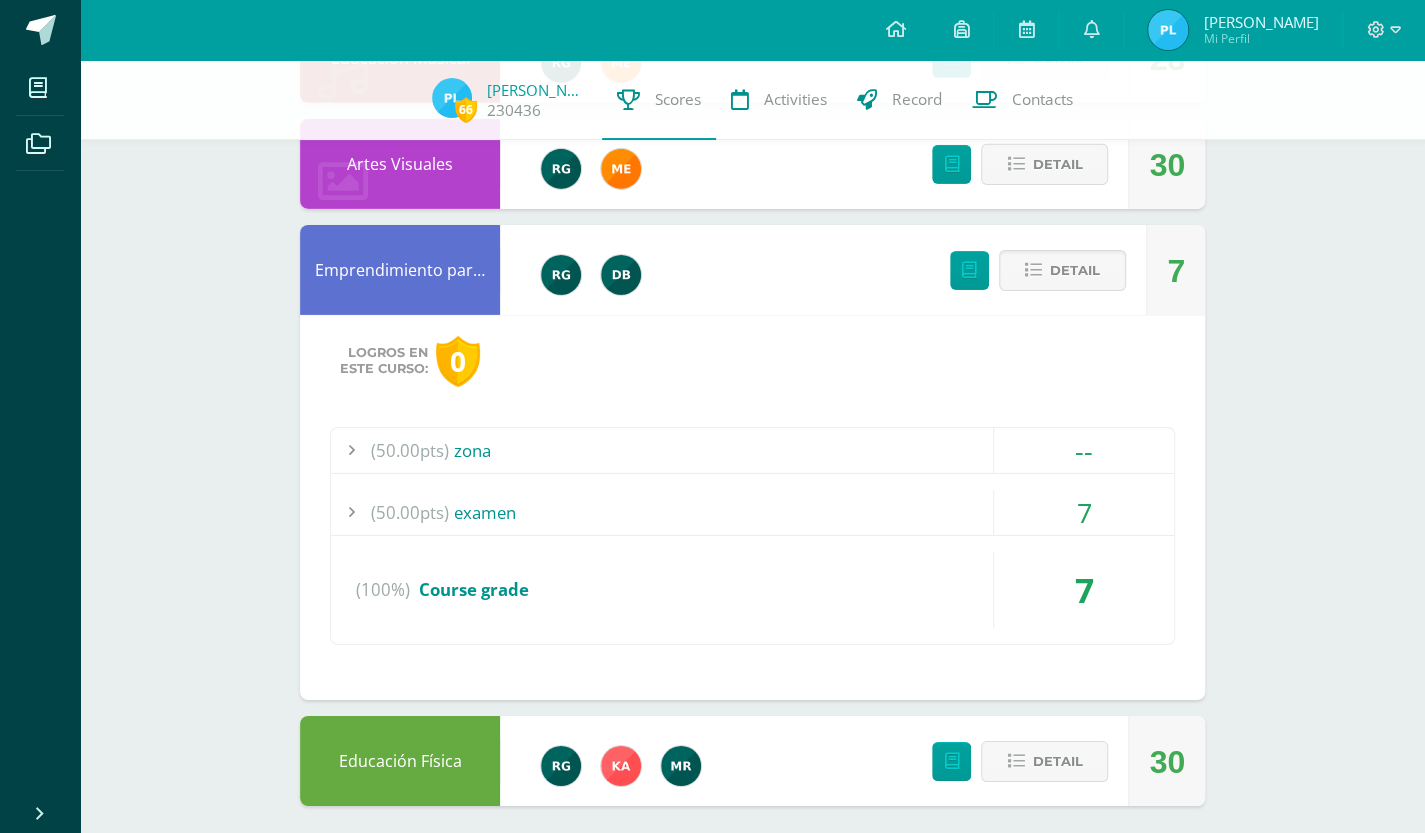 scroll, scrollTop: 3559, scrollLeft: 0, axis: vertical 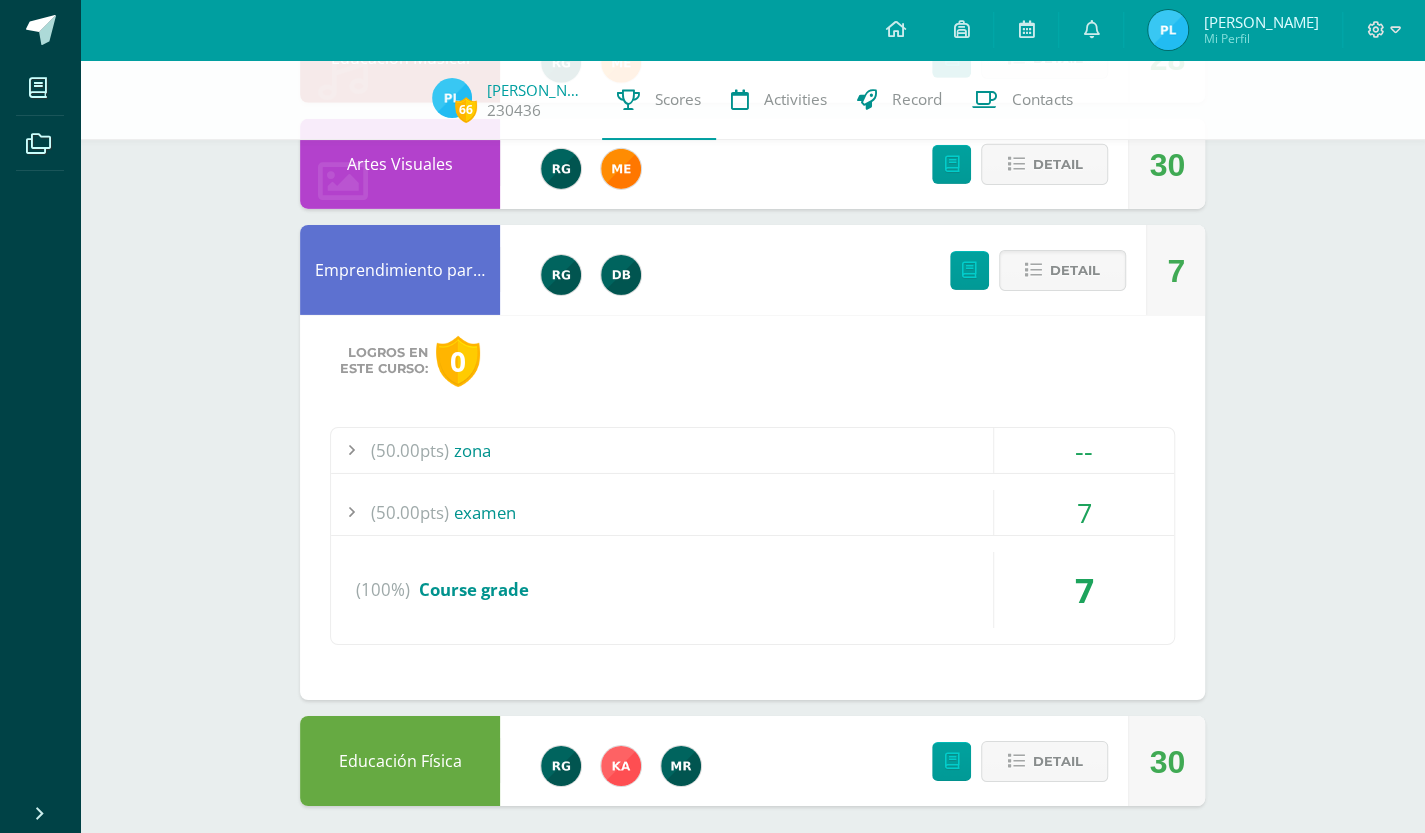 click on "(50.00pts)
zona" at bounding box center [752, 450] 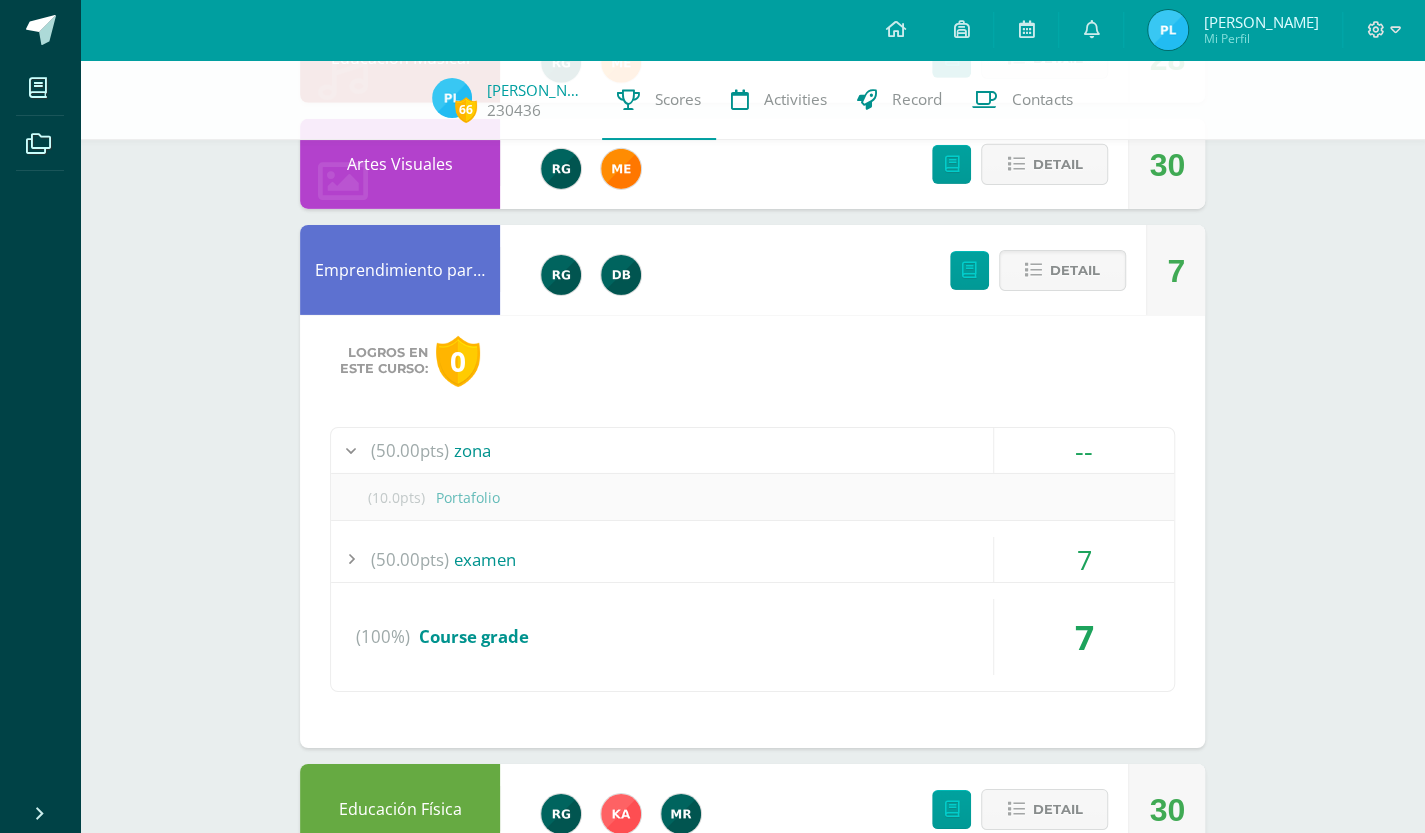 scroll, scrollTop: 2830, scrollLeft: 0, axis: vertical 